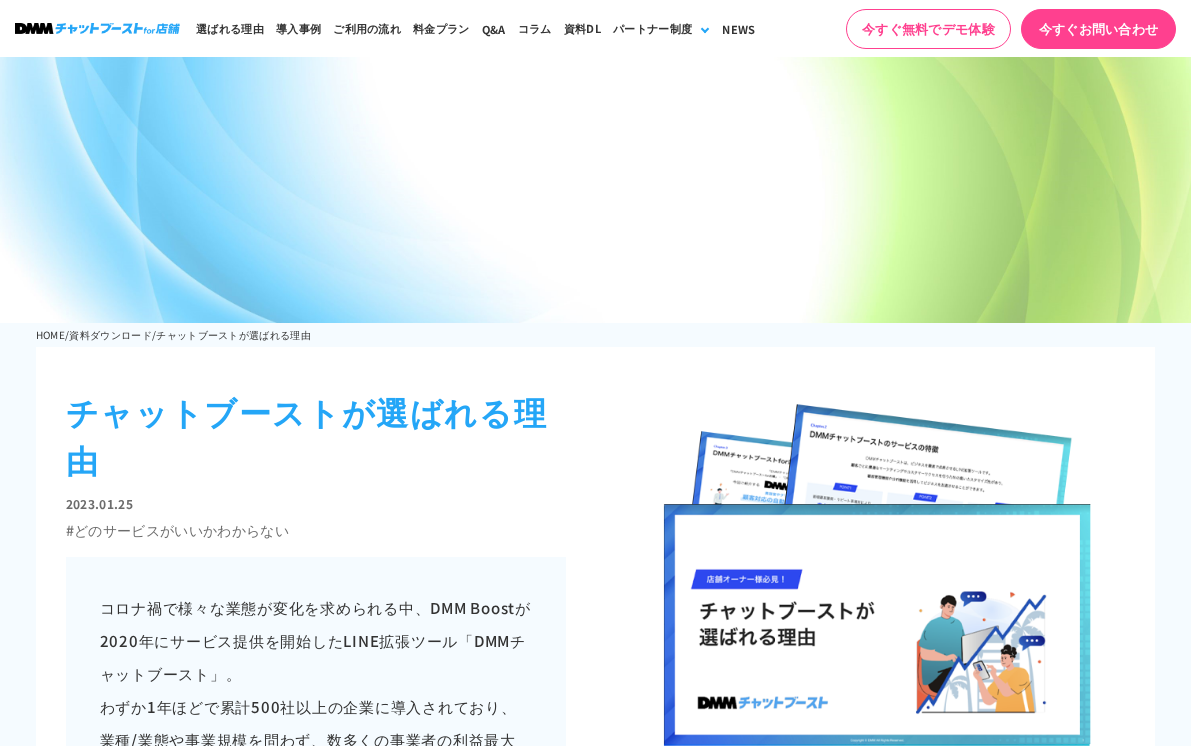 scroll, scrollTop: 690, scrollLeft: 0, axis: vertical 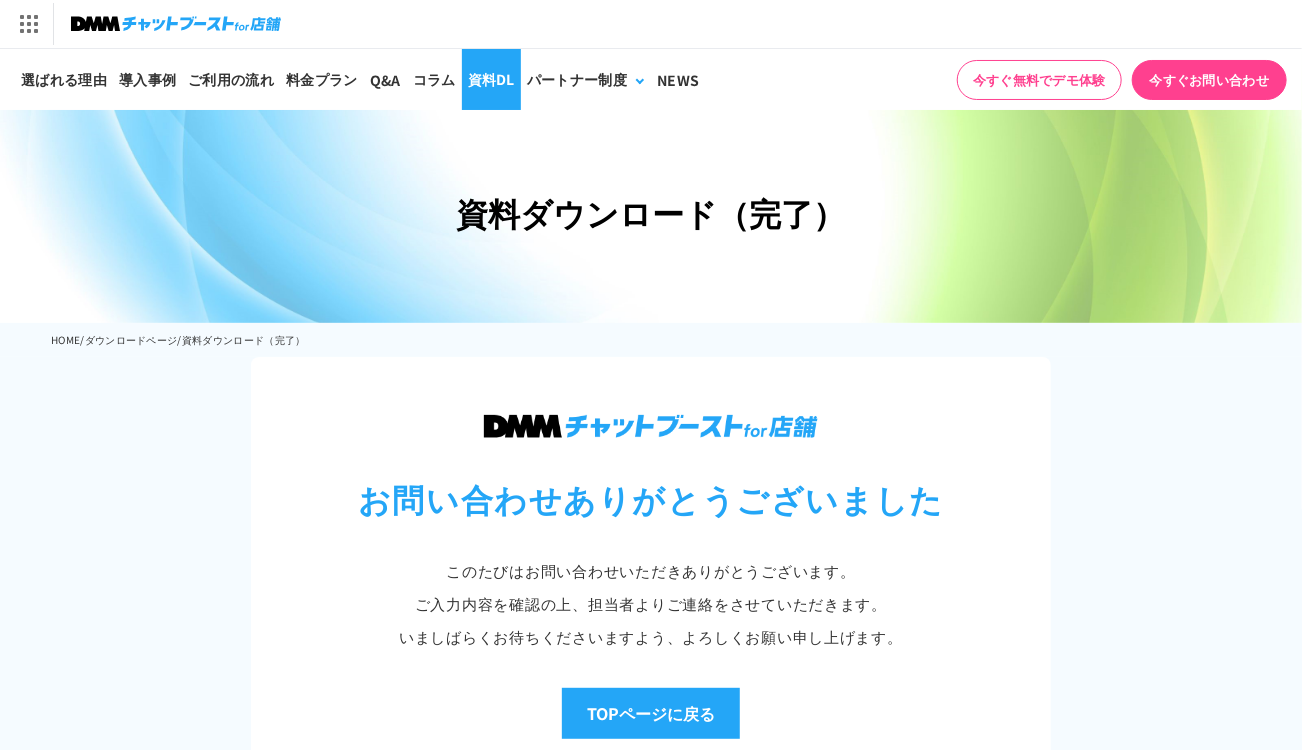 click on "資料DL" at bounding box center [491, 79] 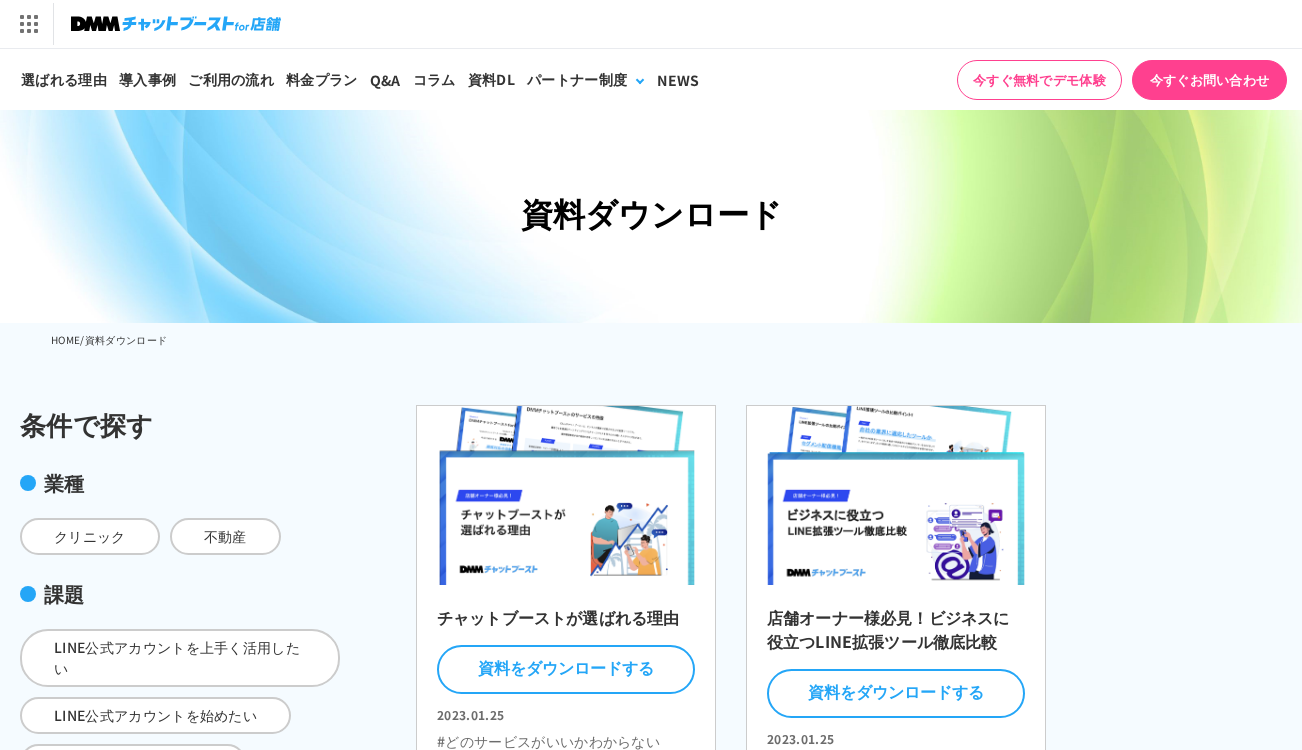 scroll, scrollTop: 200, scrollLeft: 0, axis: vertical 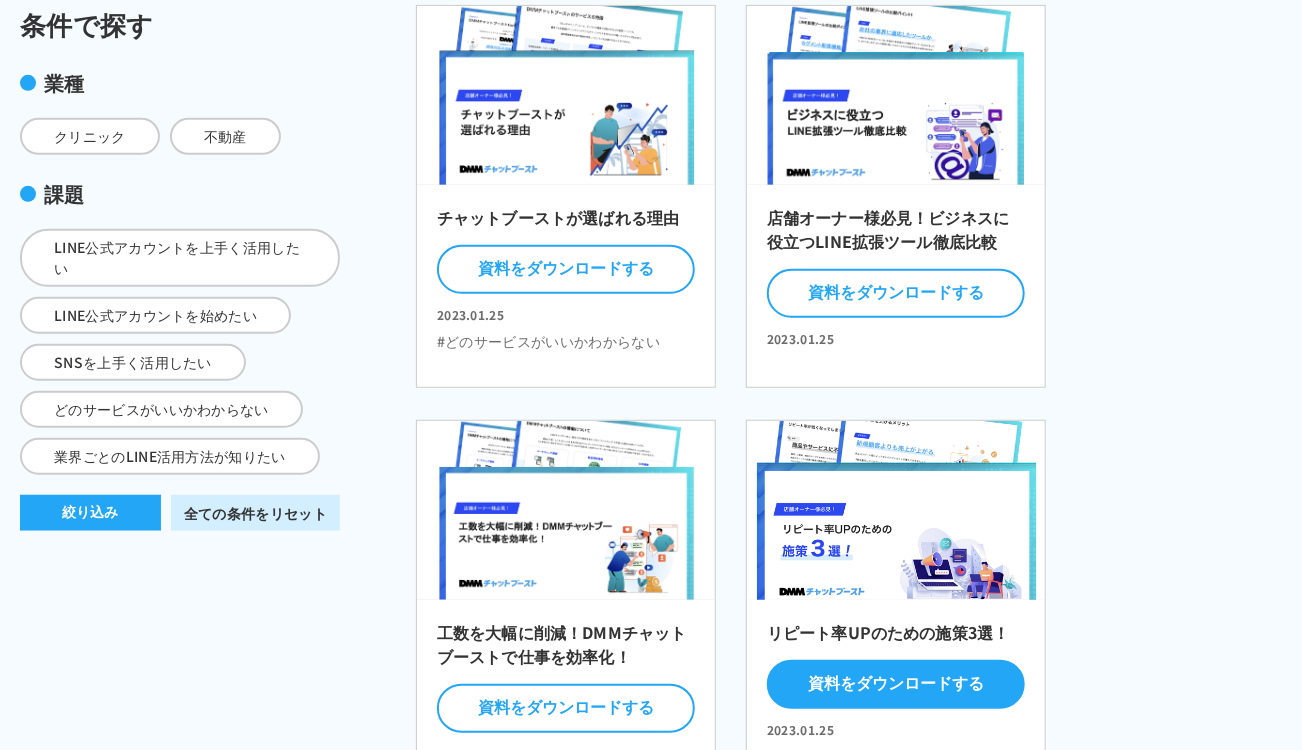 click on "資料をダウンロードする" at bounding box center (896, 684) 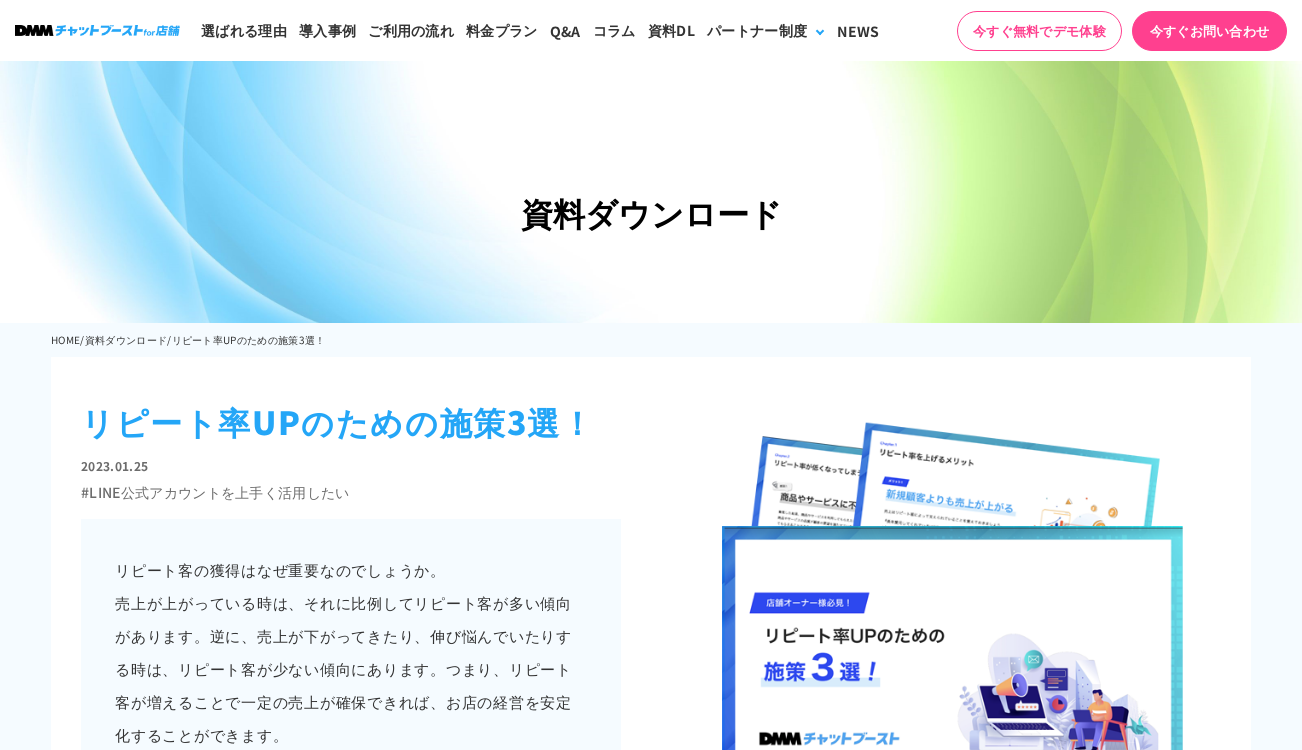 scroll, scrollTop: 700, scrollLeft: 0, axis: vertical 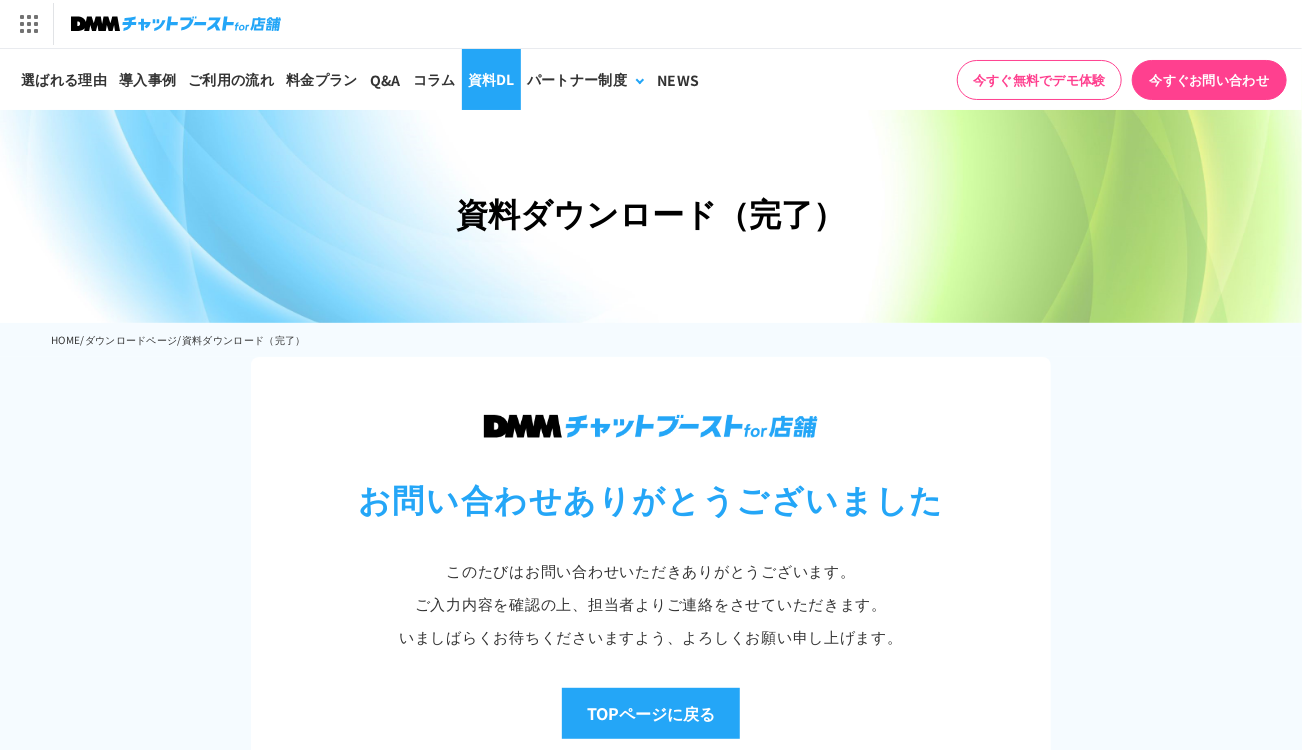 click on "資料DL" at bounding box center [491, 79] 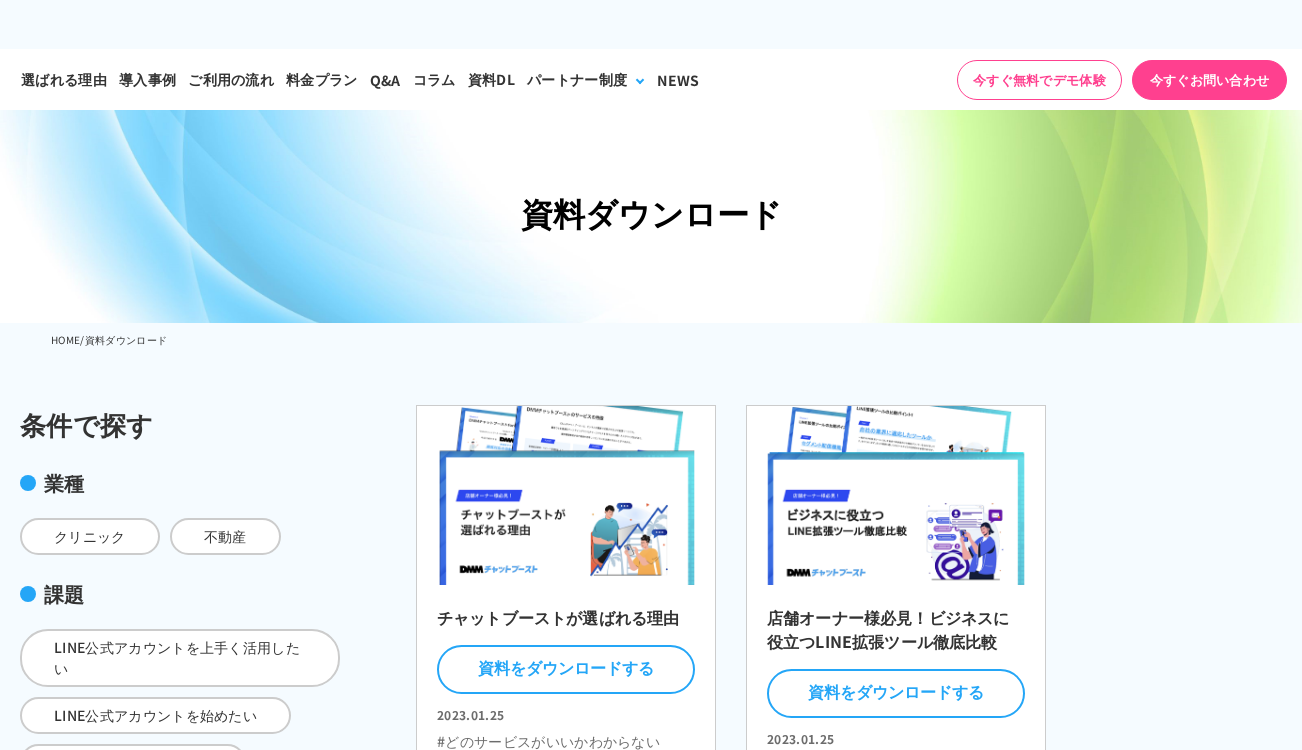 scroll, scrollTop: 300, scrollLeft: 0, axis: vertical 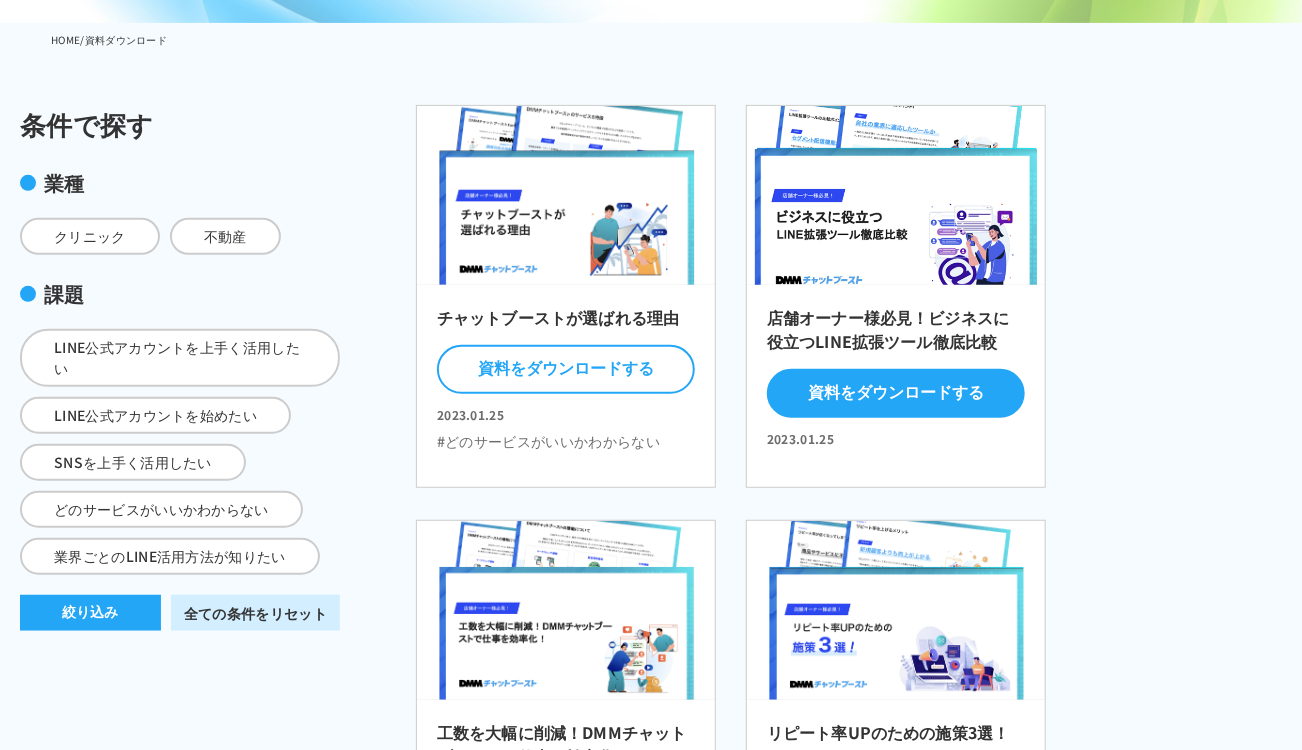 click on "資料をダウンロードする" at bounding box center [896, 393] 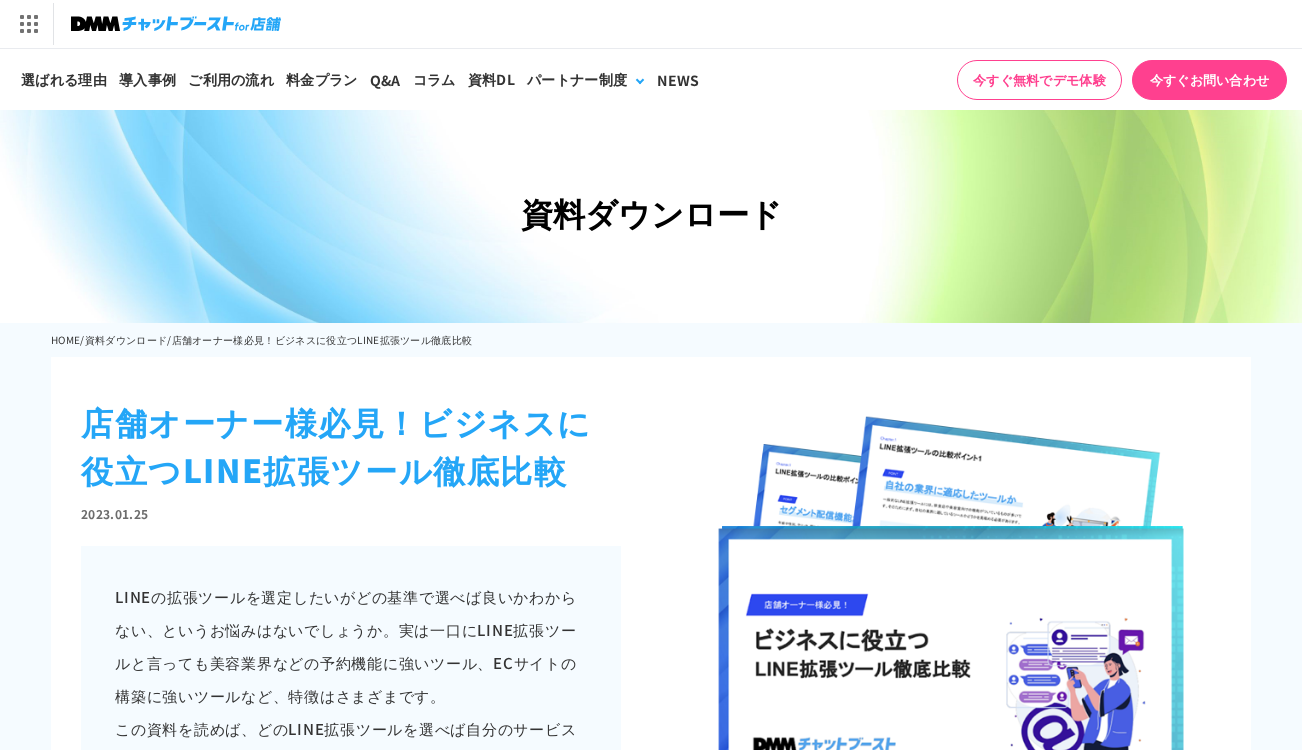 scroll, scrollTop: 703, scrollLeft: 0, axis: vertical 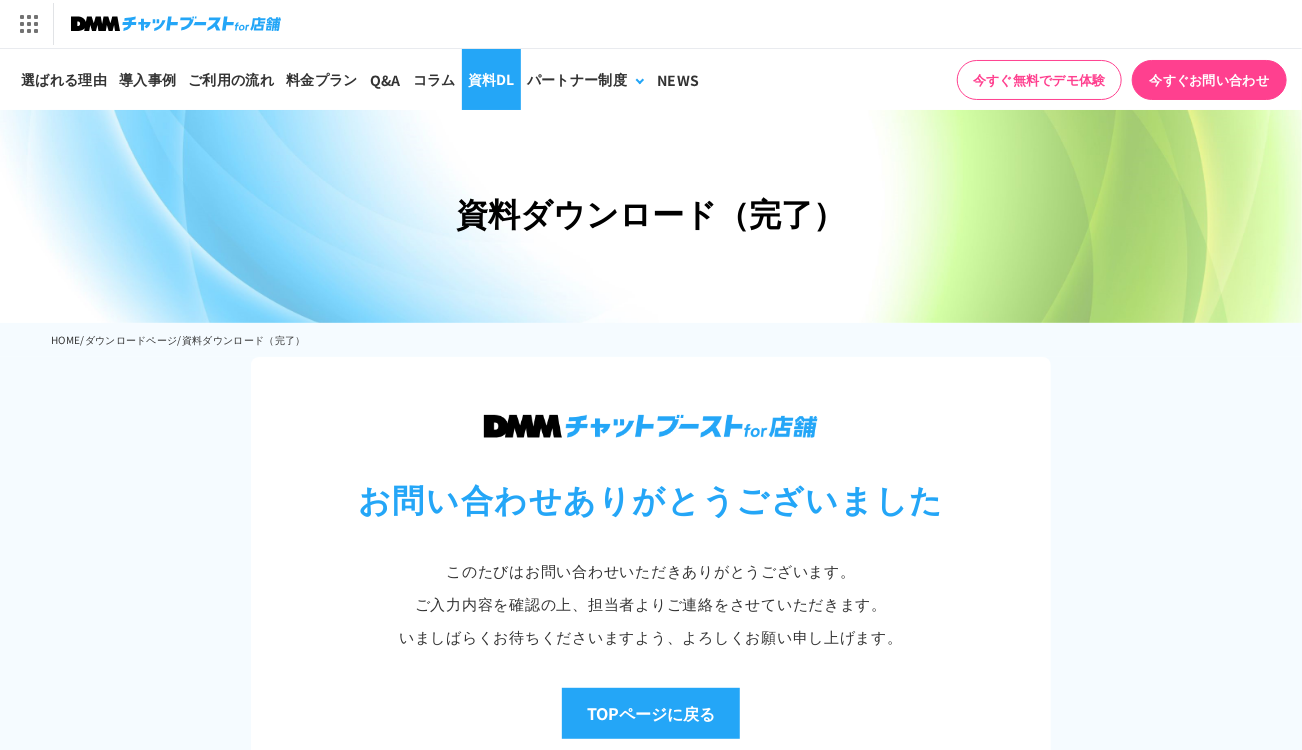 click on "資料DL" at bounding box center (491, 79) 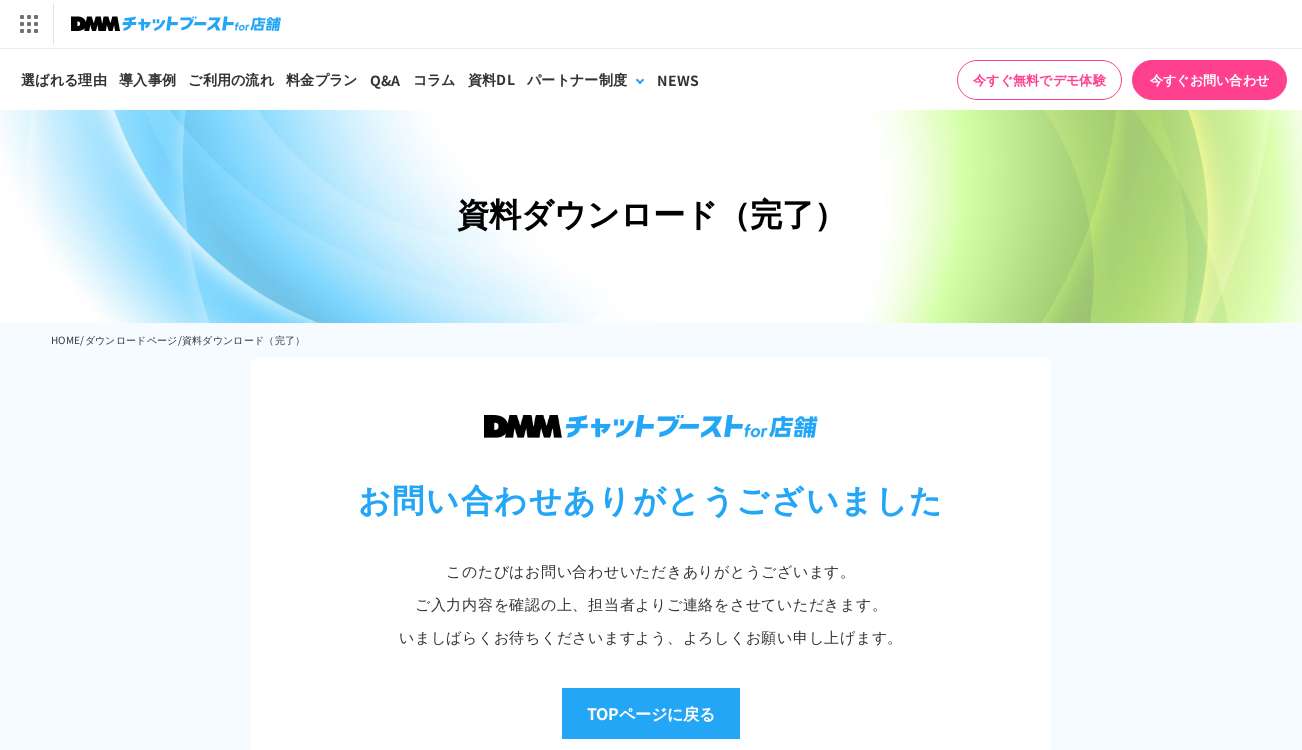 scroll, scrollTop: 0, scrollLeft: 0, axis: both 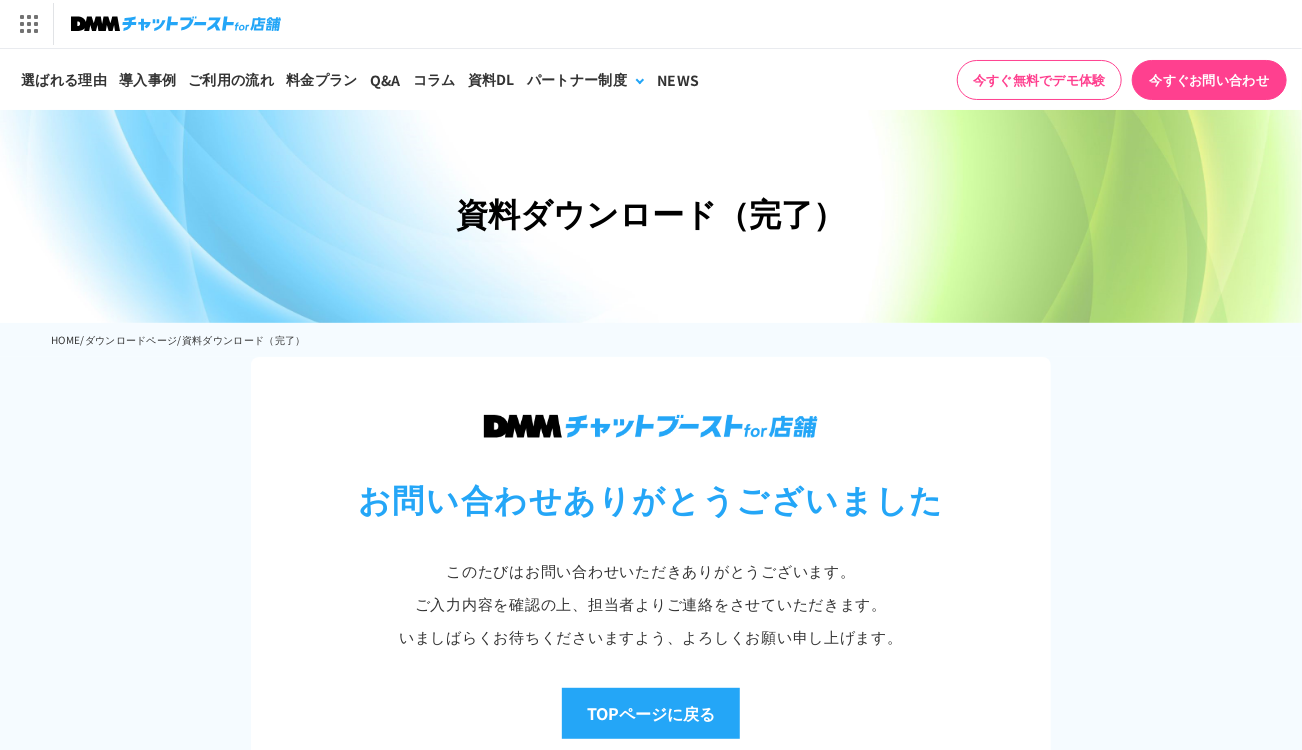 click on "ダウンロードページ" at bounding box center (131, 339) 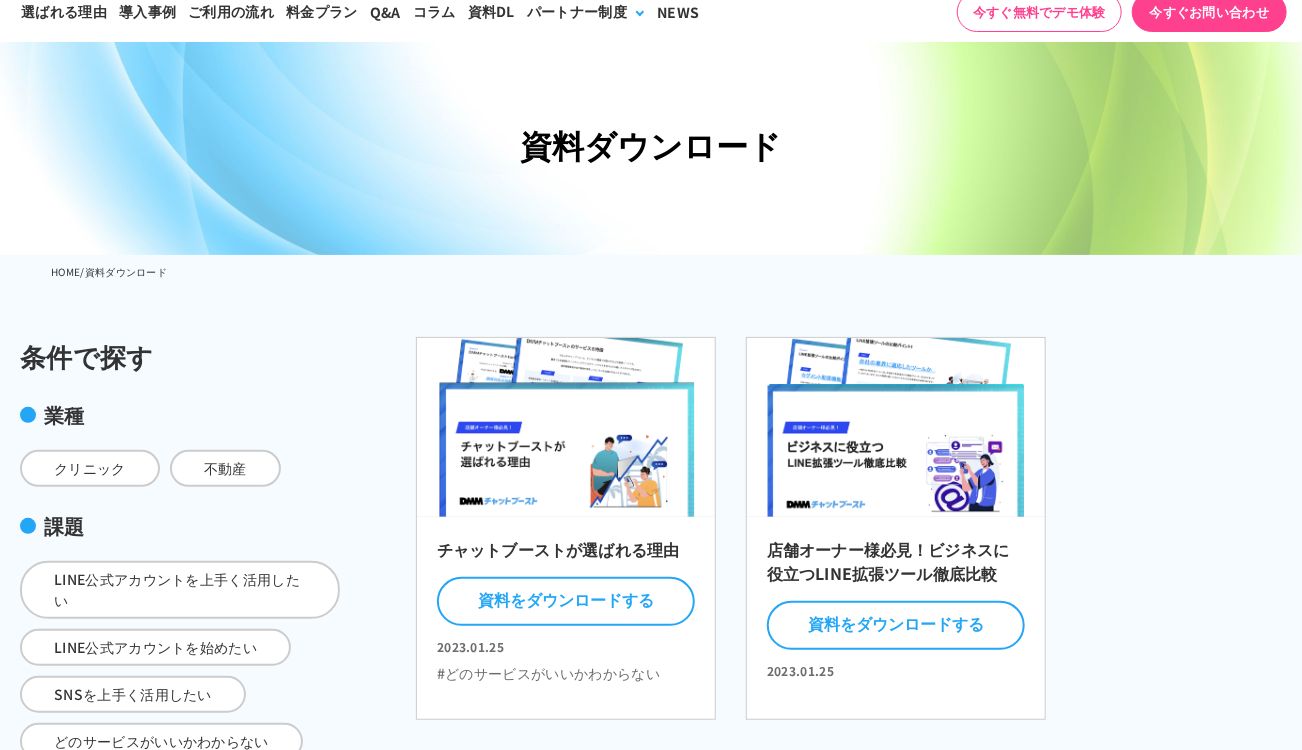 scroll, scrollTop: 0, scrollLeft: 0, axis: both 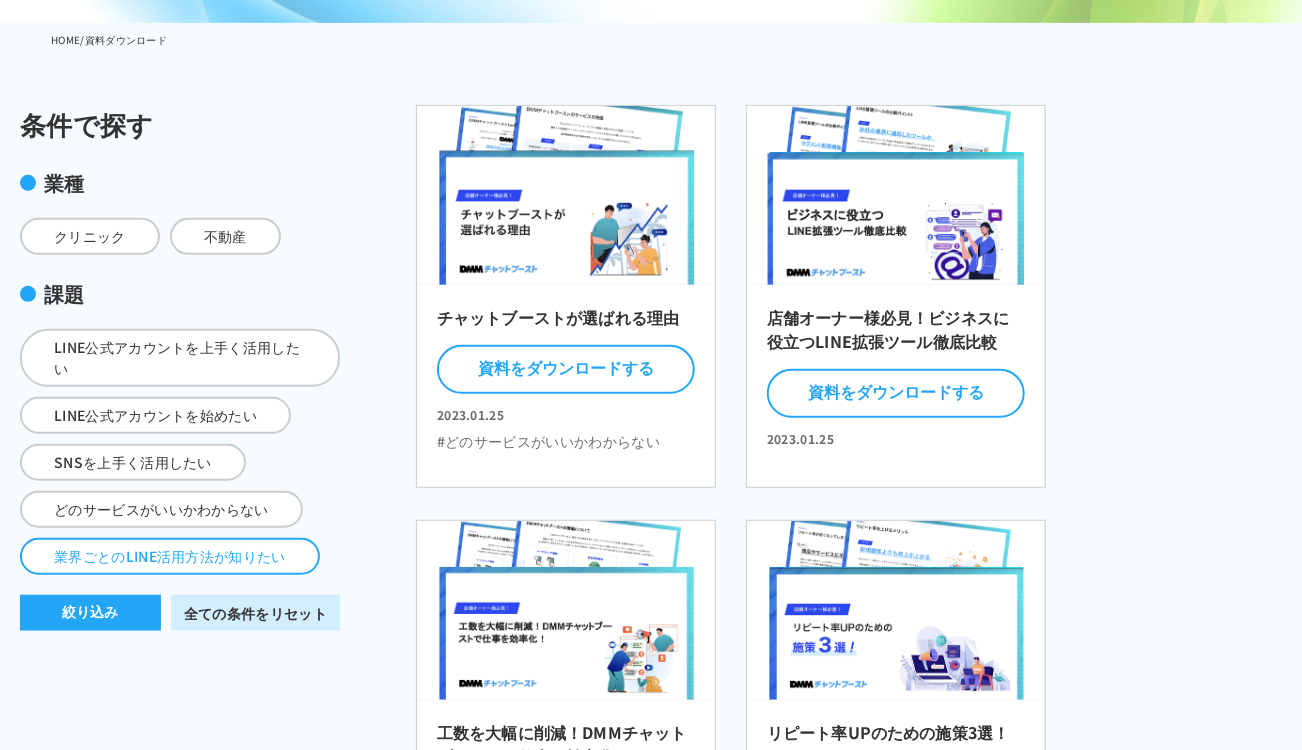 click on "業界ごとのLINE活用方法が知りたい" at bounding box center (170, 556) 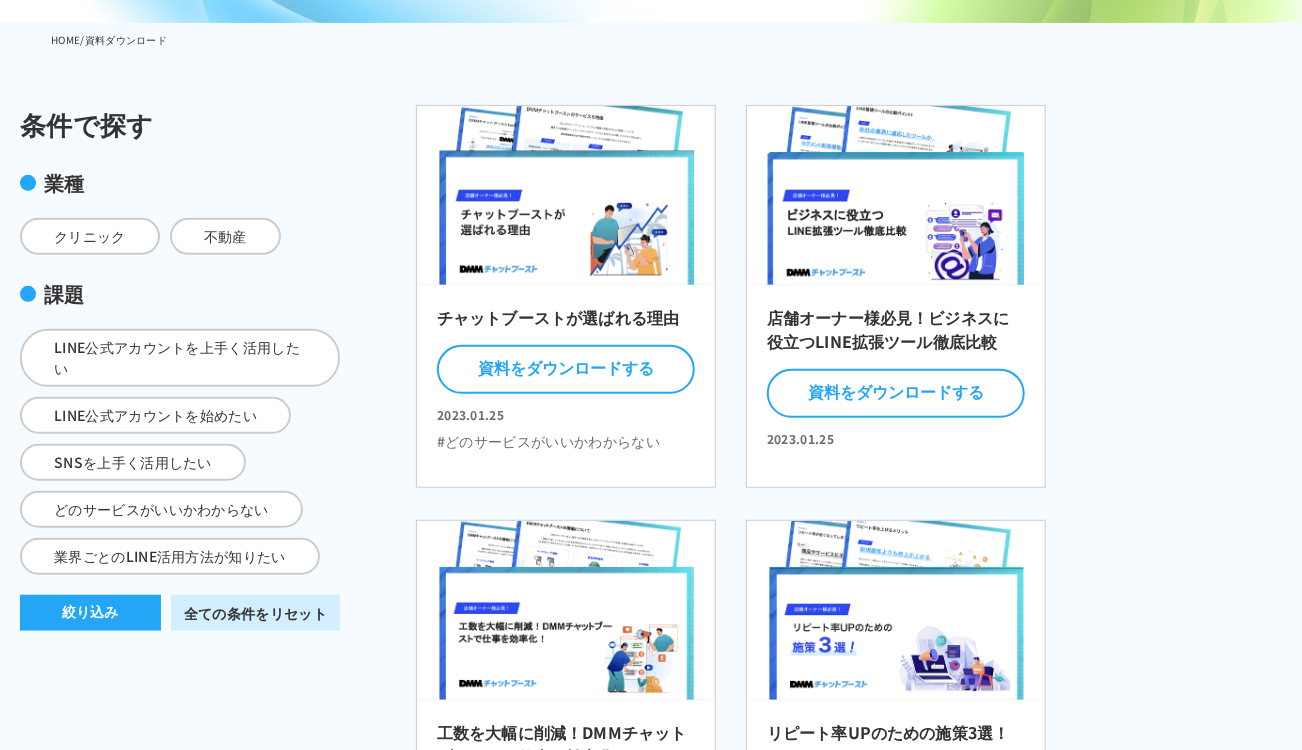 click on "絞り込み" at bounding box center [90, 613] 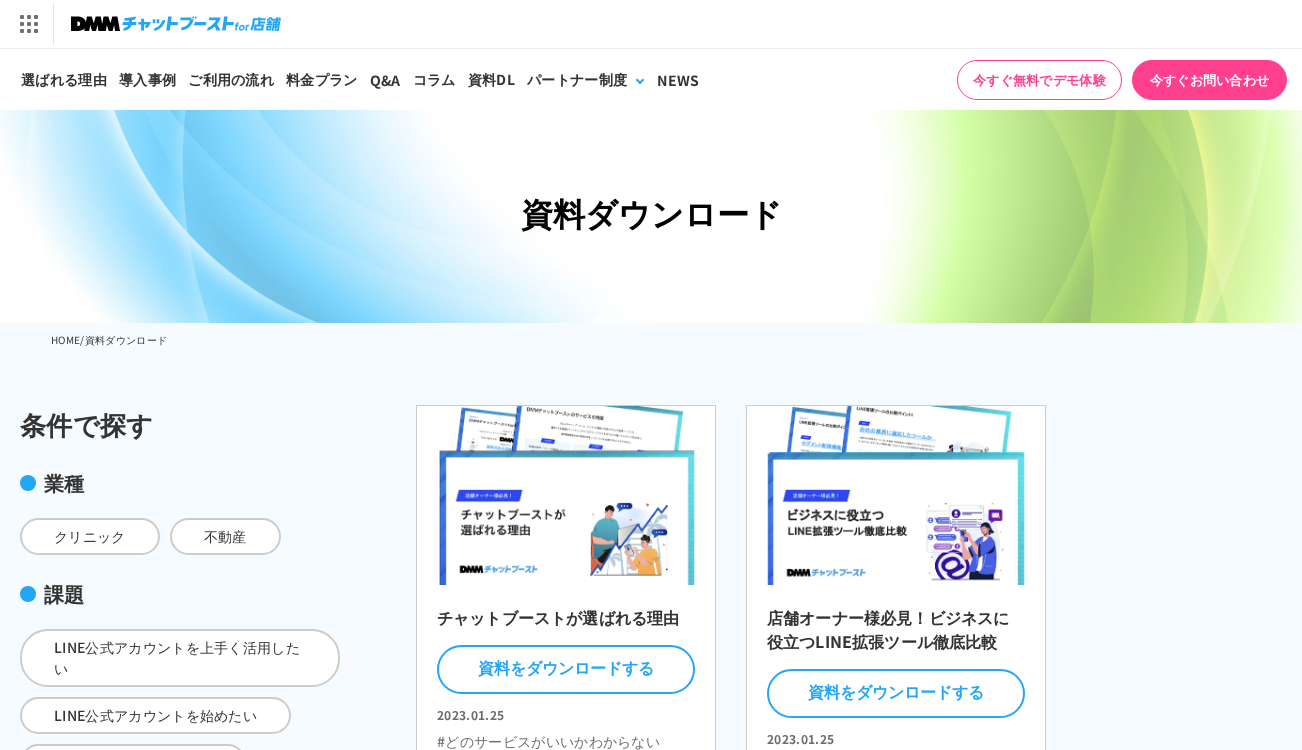 scroll, scrollTop: 200, scrollLeft: 0, axis: vertical 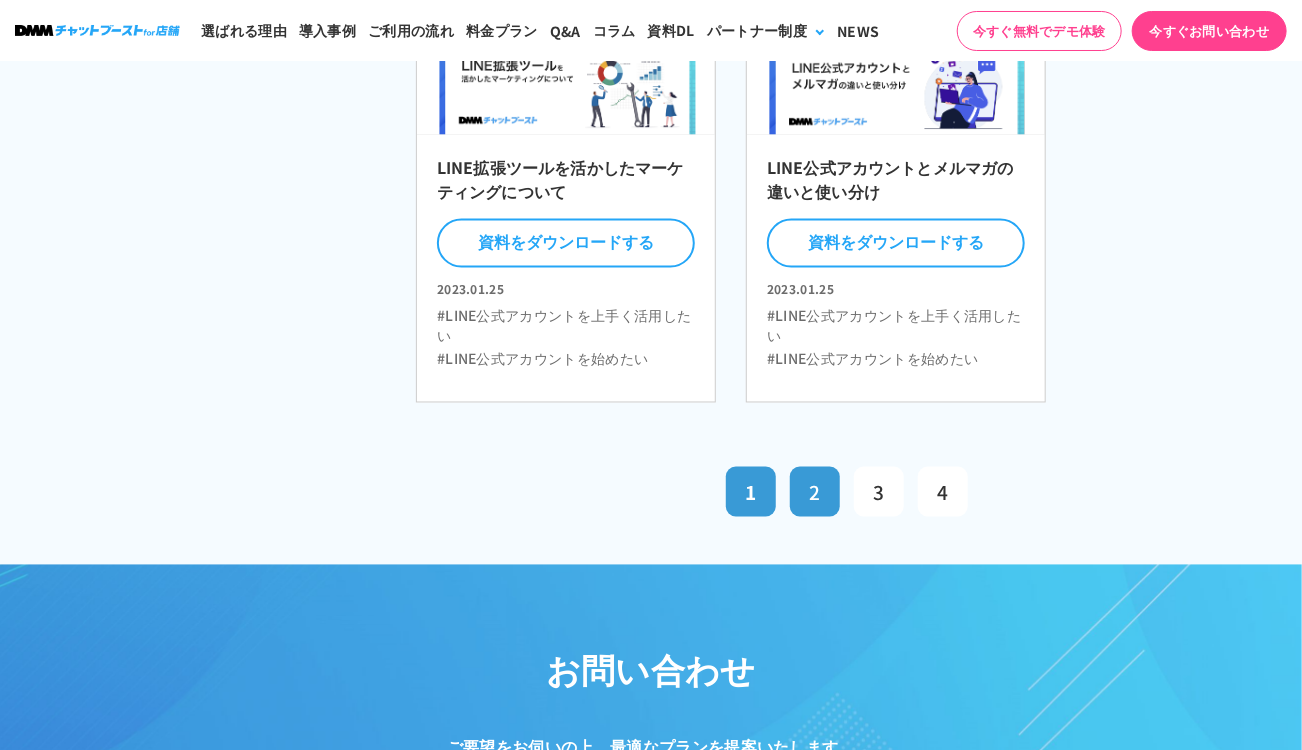 click on "2" at bounding box center [815, 492] 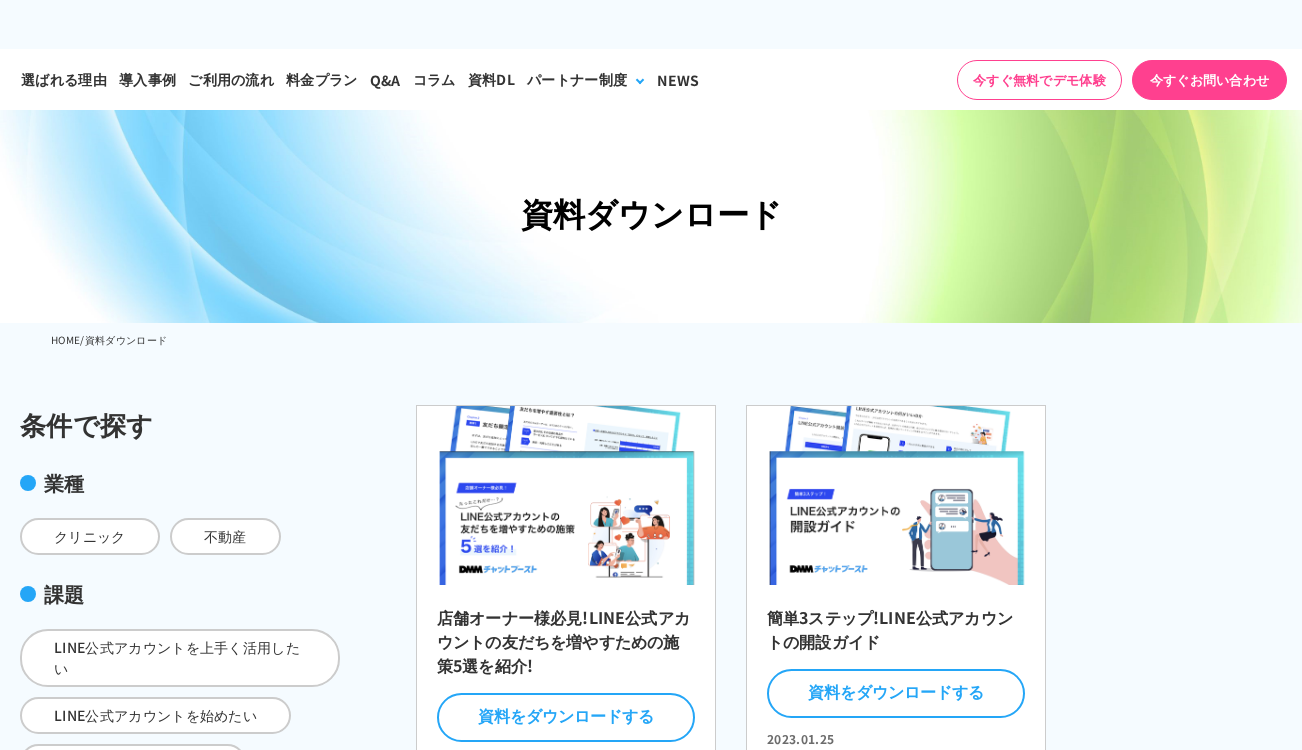 scroll, scrollTop: 0, scrollLeft: 0, axis: both 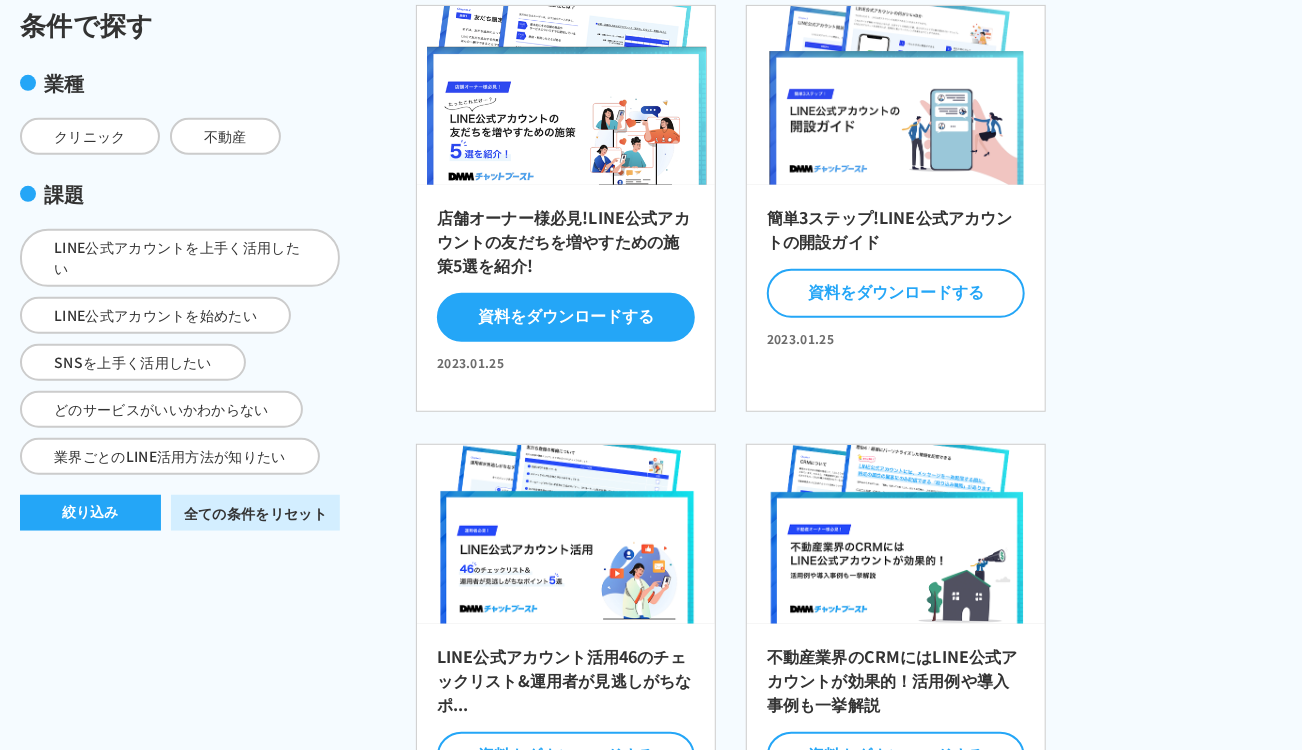 click on "資料をダウンロードする" at bounding box center [566, 317] 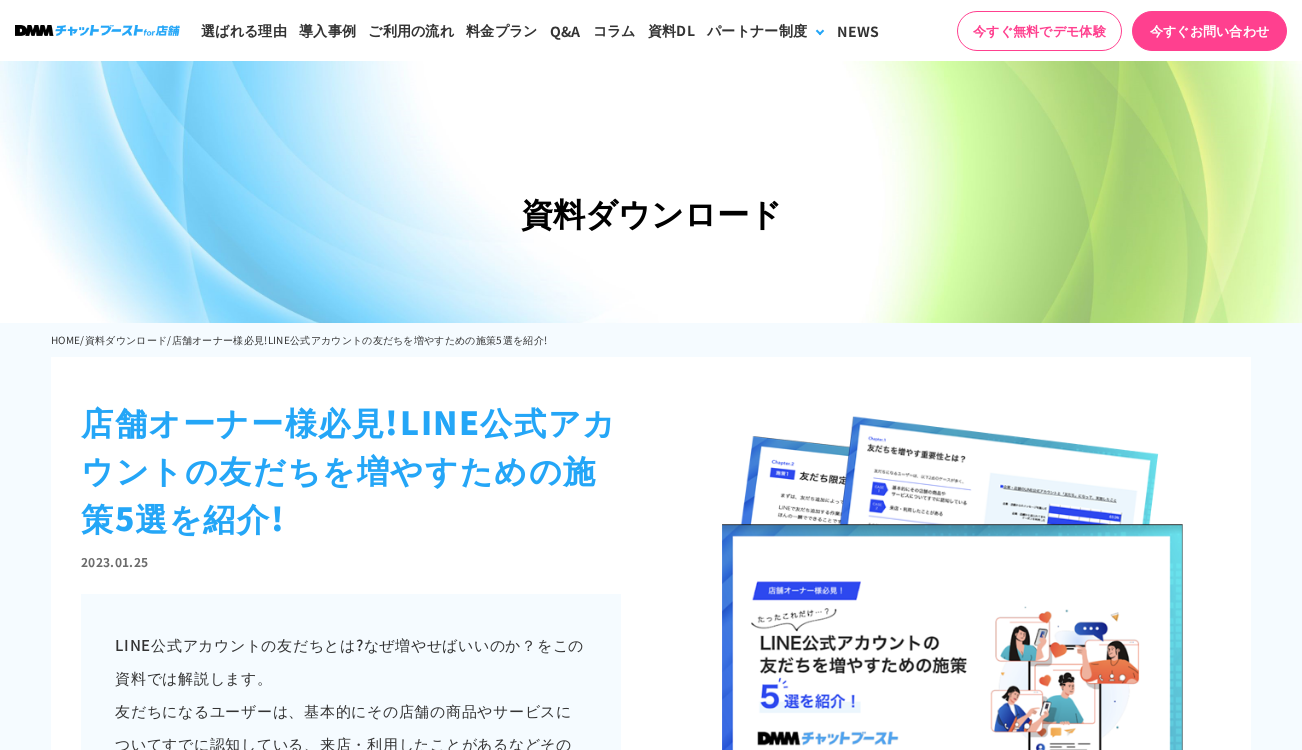scroll, scrollTop: 800, scrollLeft: 0, axis: vertical 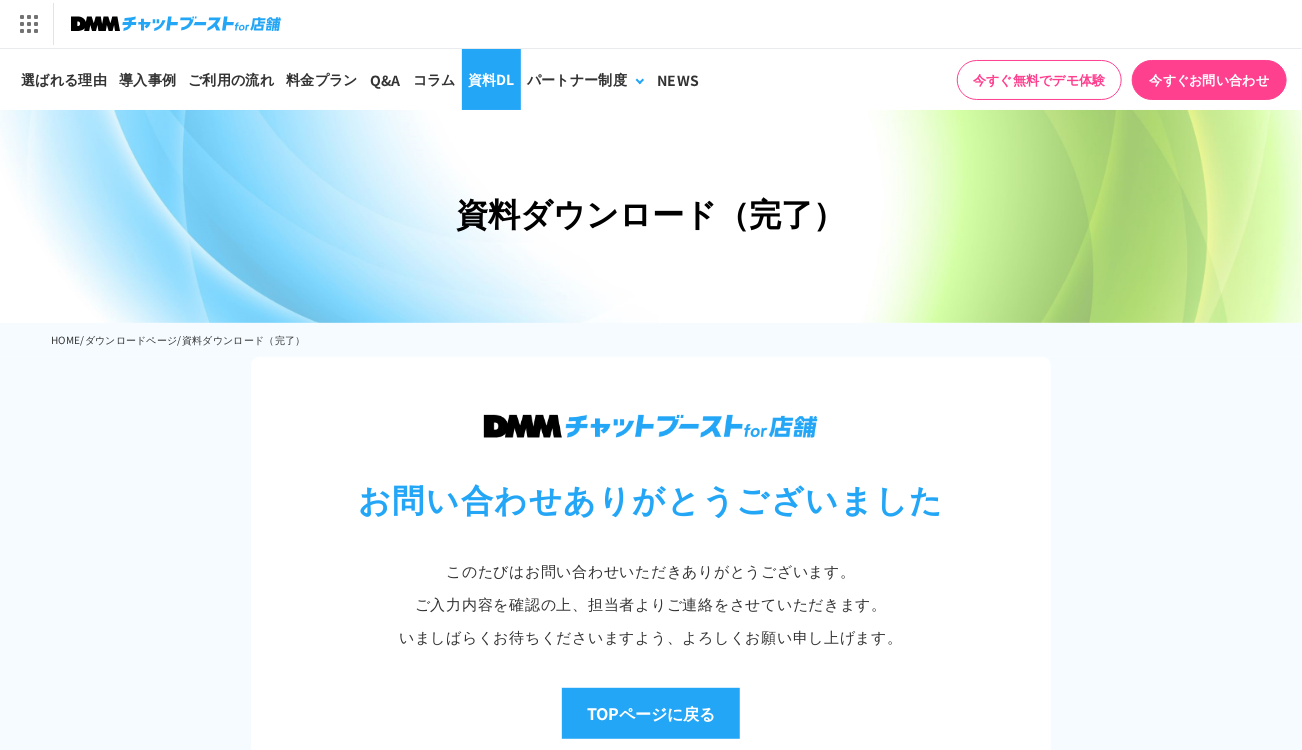 click on "資料DL" at bounding box center [491, 79] 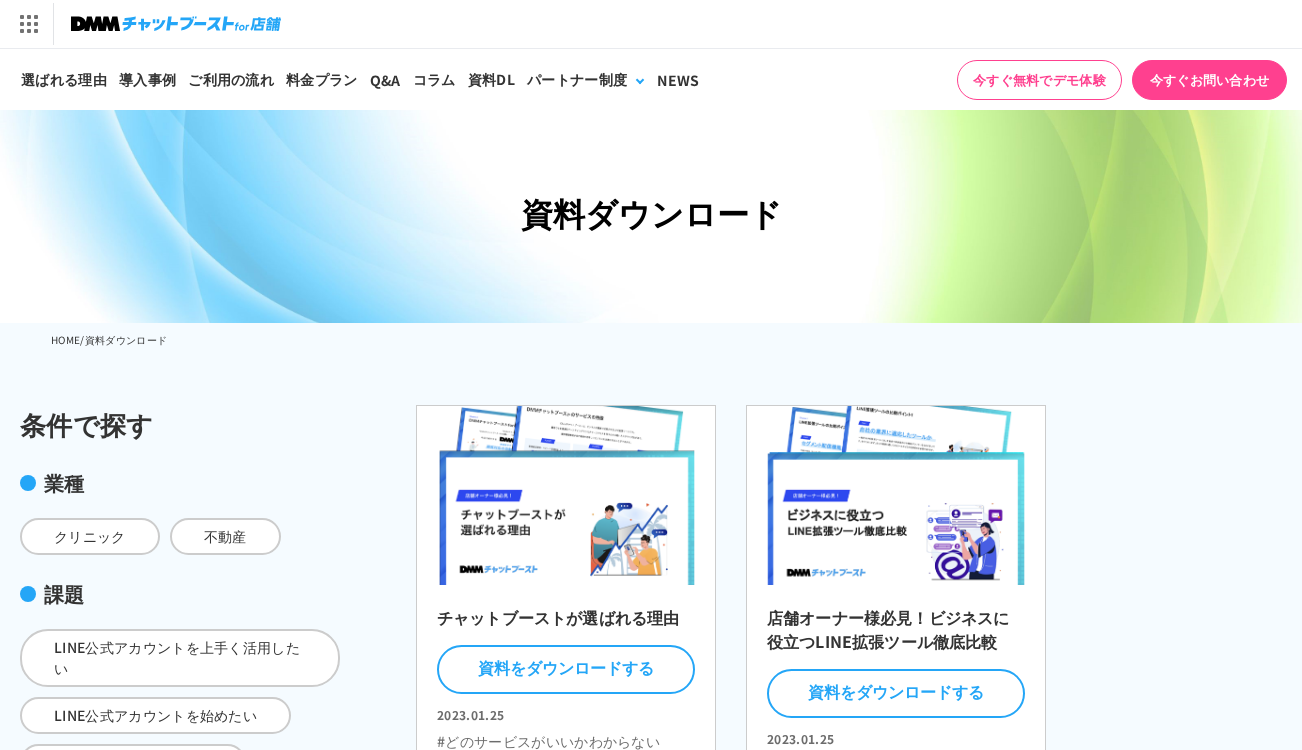 scroll, scrollTop: 295, scrollLeft: 0, axis: vertical 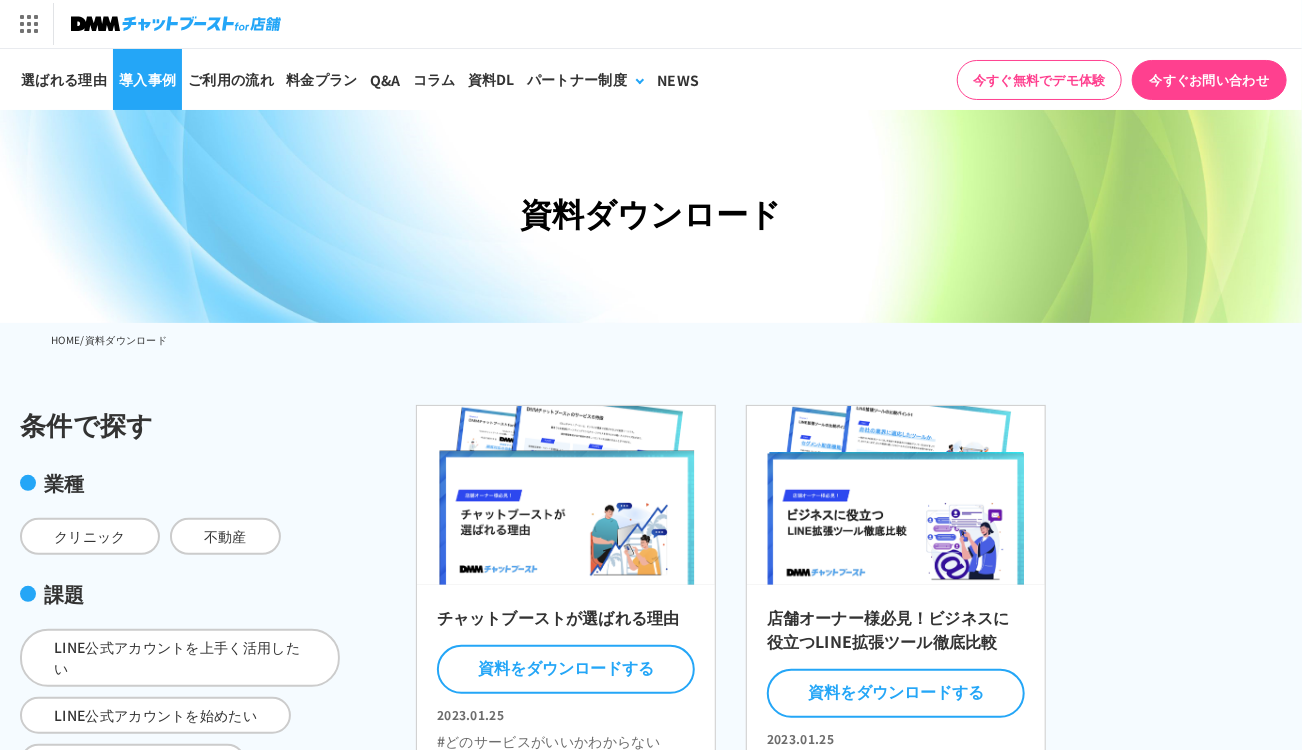 click on "導入事例" at bounding box center (147, 79) 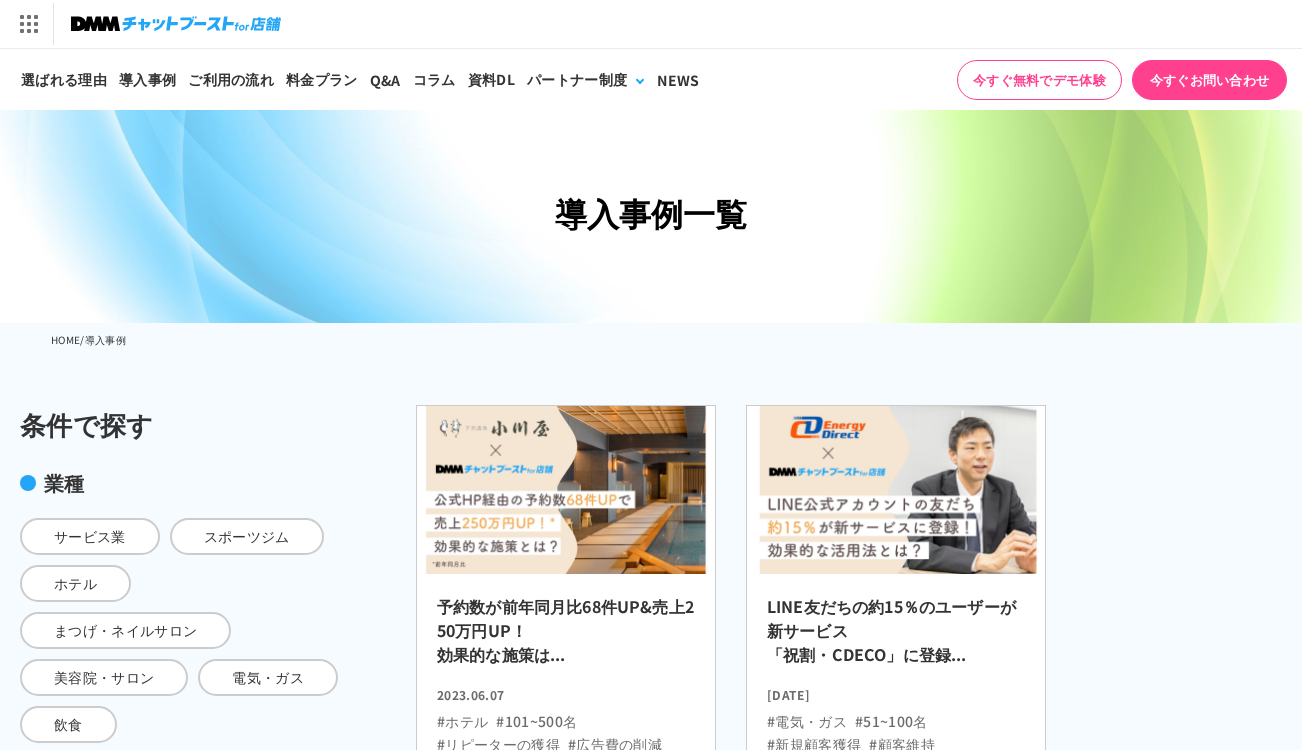 scroll, scrollTop: 0, scrollLeft: 0, axis: both 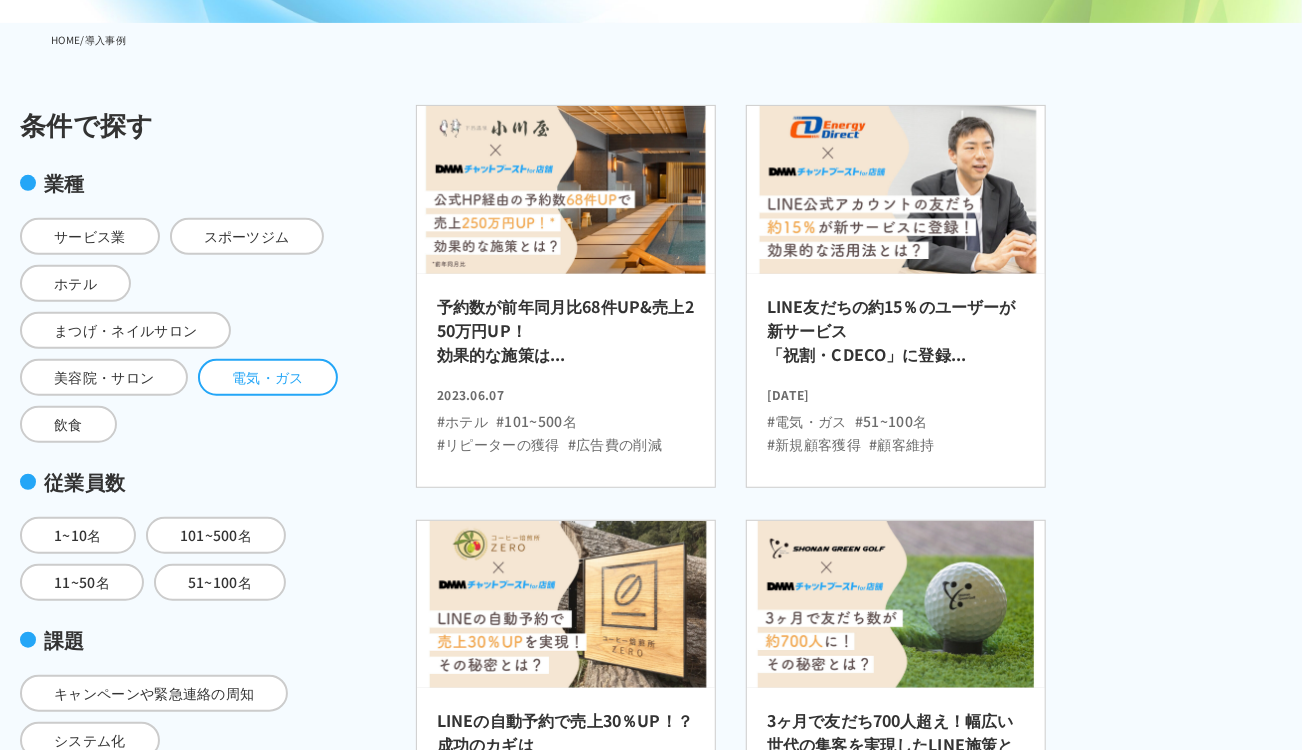 click on "電気・ガス" at bounding box center (268, 377) 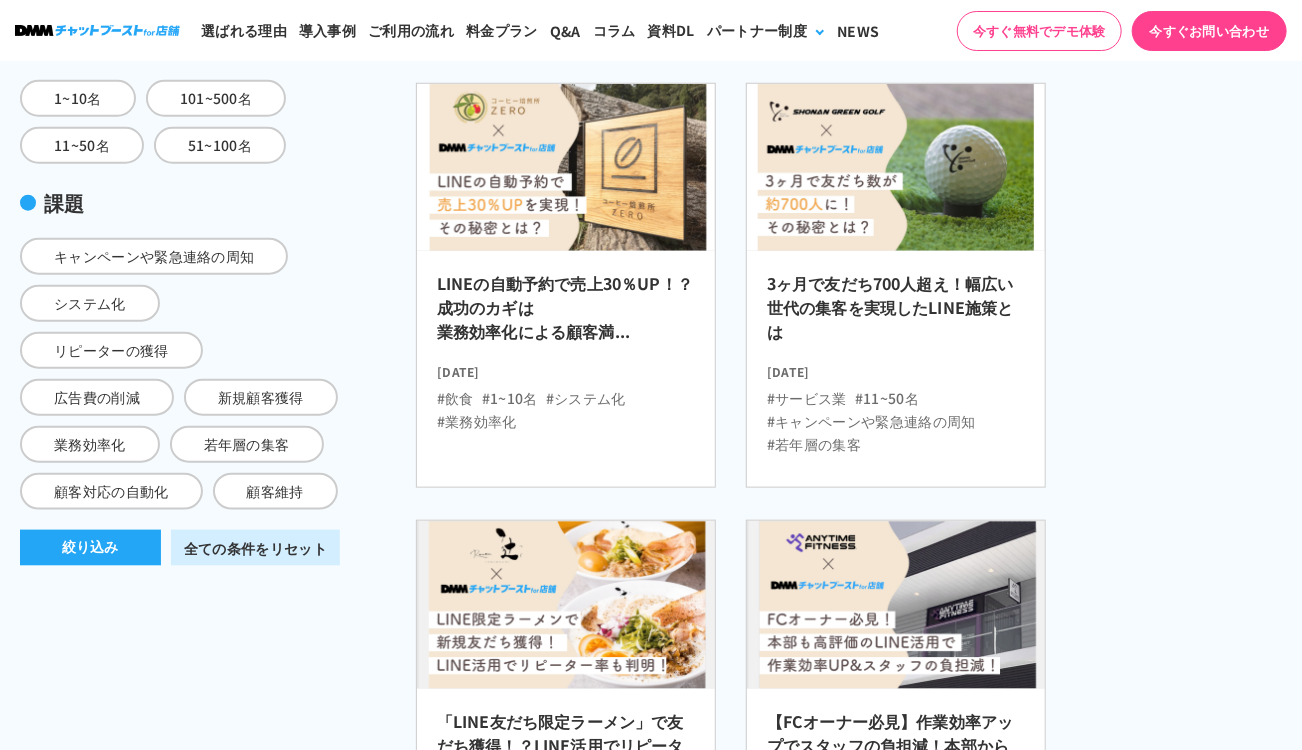 scroll, scrollTop: 900, scrollLeft: 0, axis: vertical 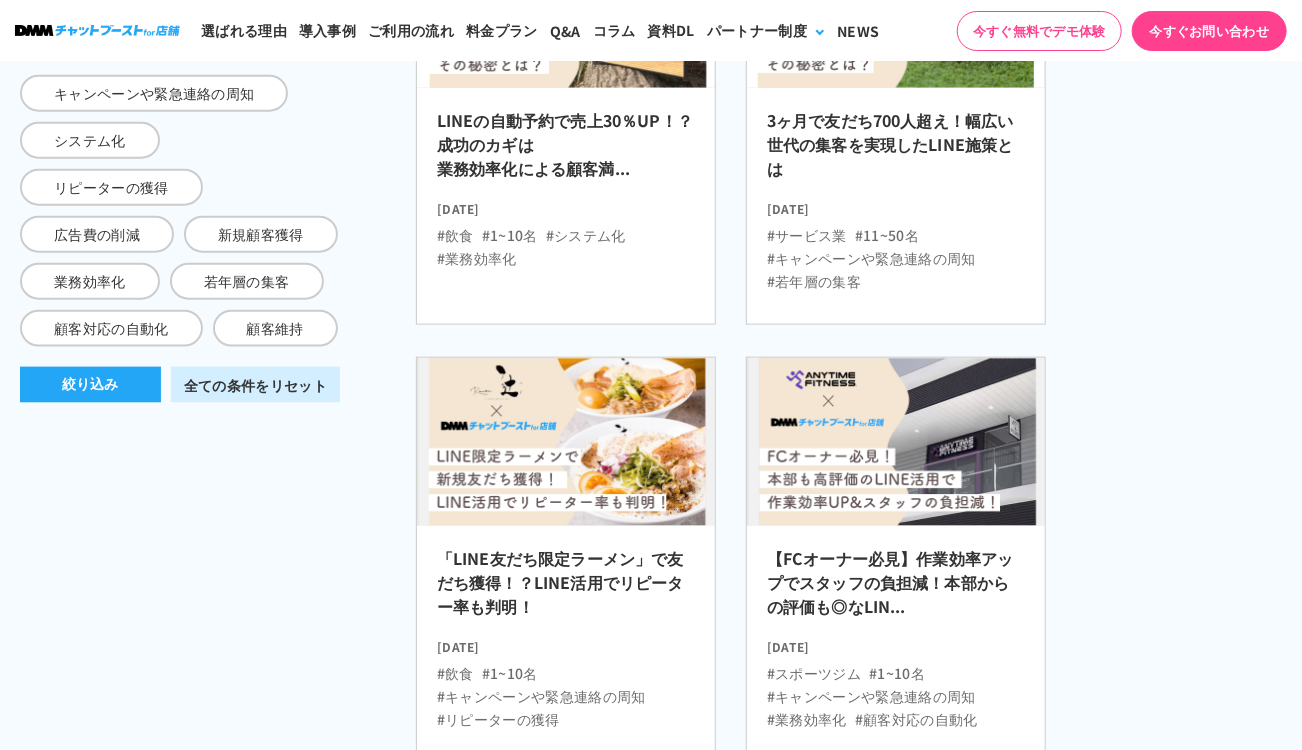 click on "絞り込み" at bounding box center (90, 385) 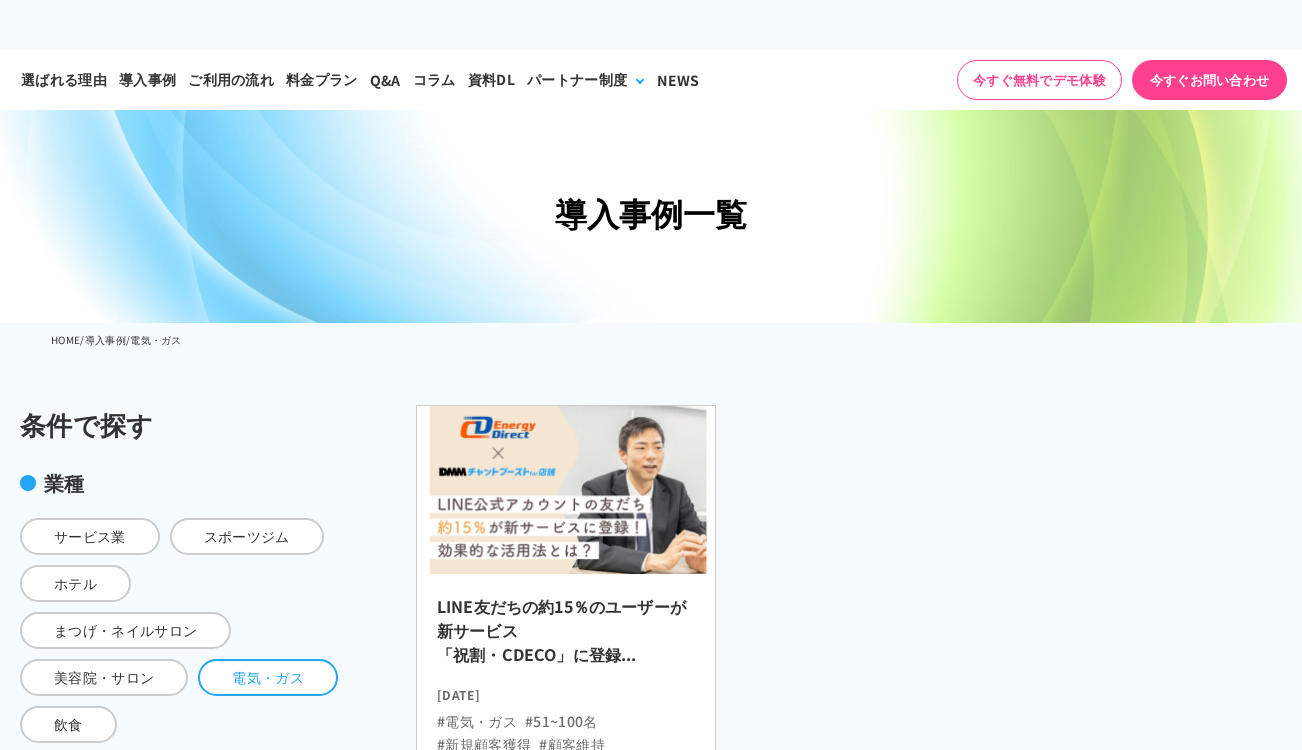 scroll, scrollTop: 0, scrollLeft: 0, axis: both 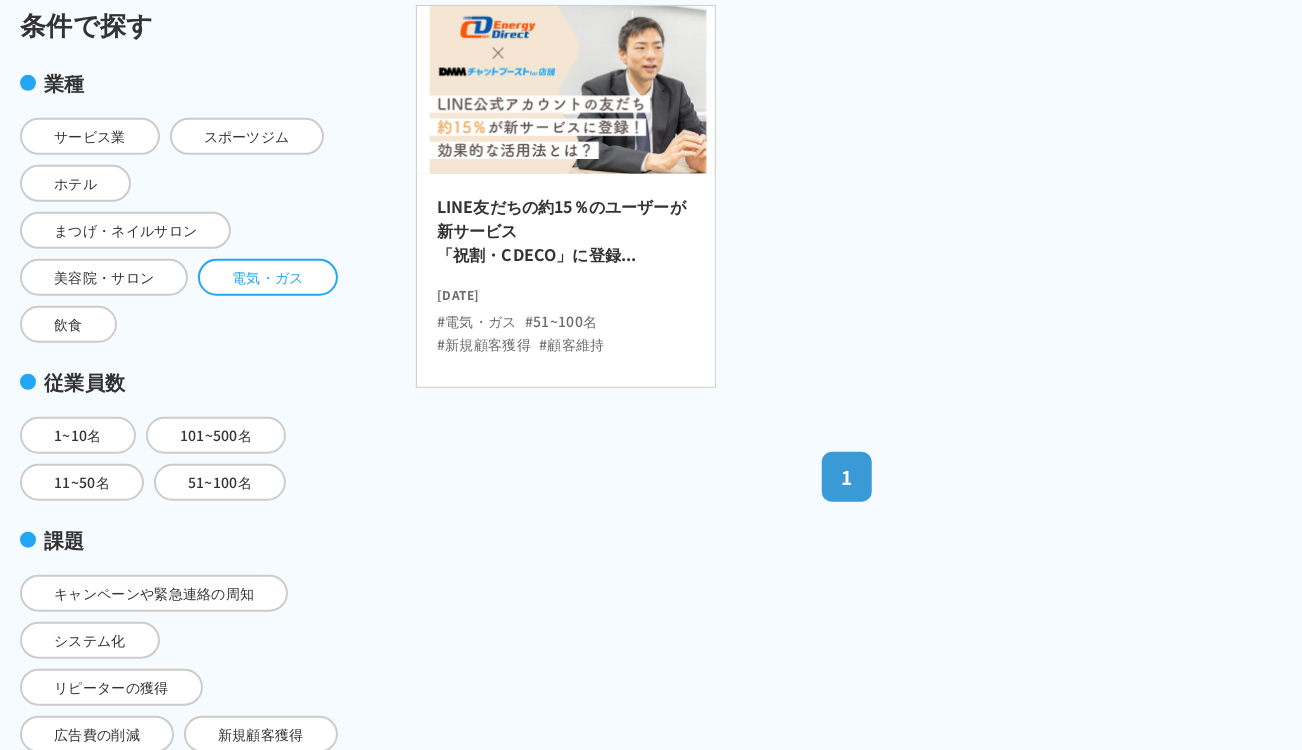 click on "電気・ガス" at bounding box center (268, 277) 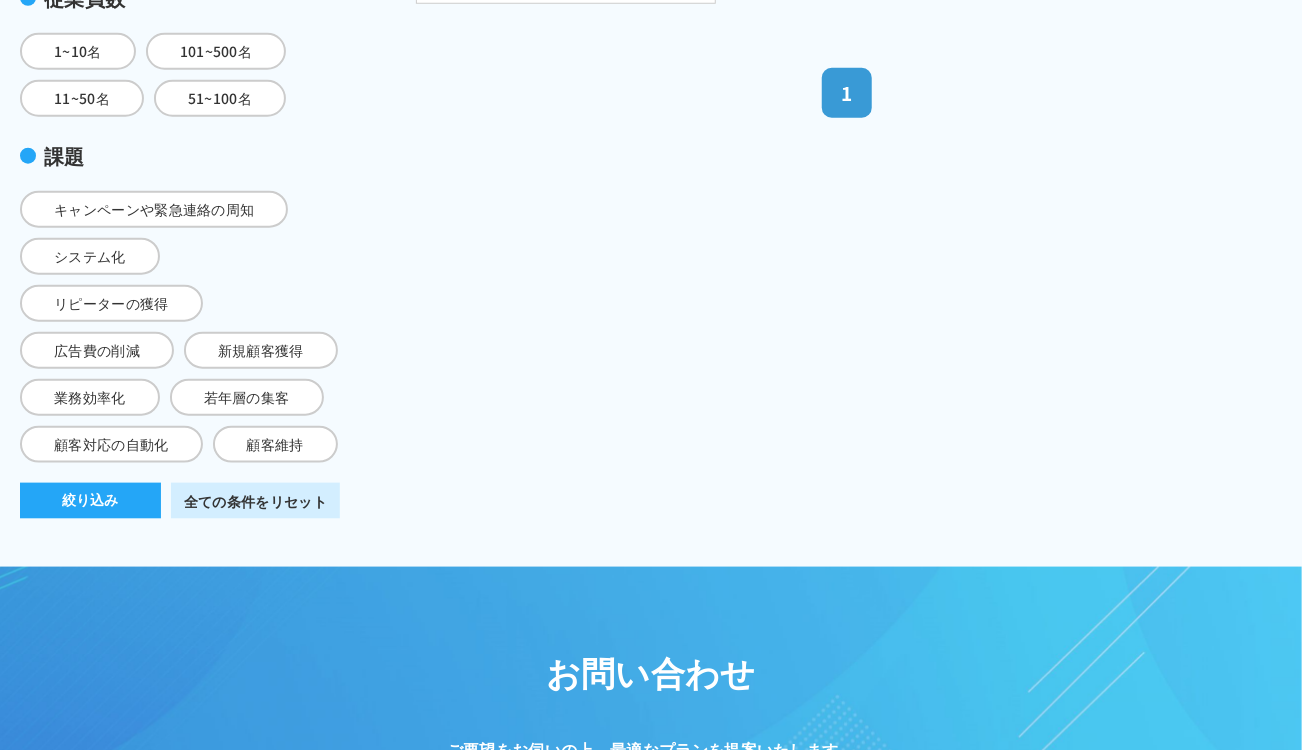 scroll, scrollTop: 800, scrollLeft: 0, axis: vertical 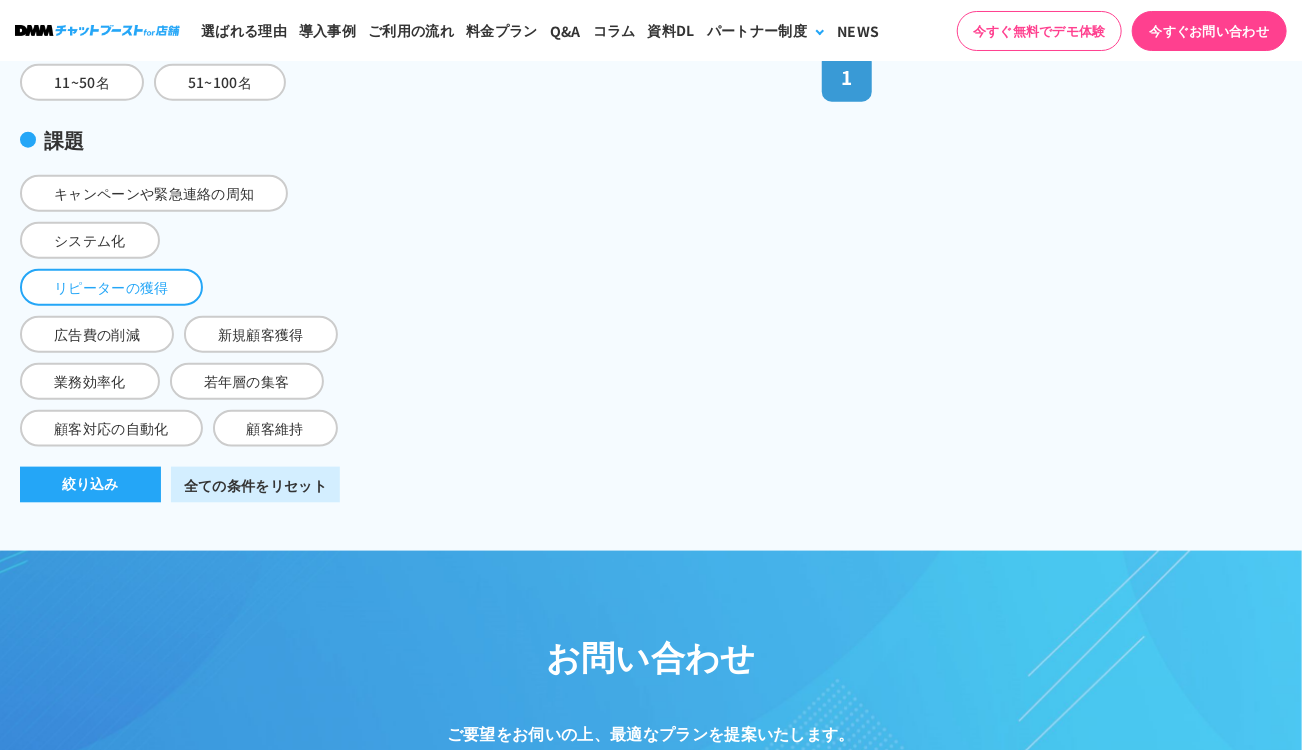 click on "リピーターの獲得" at bounding box center [111, 287] 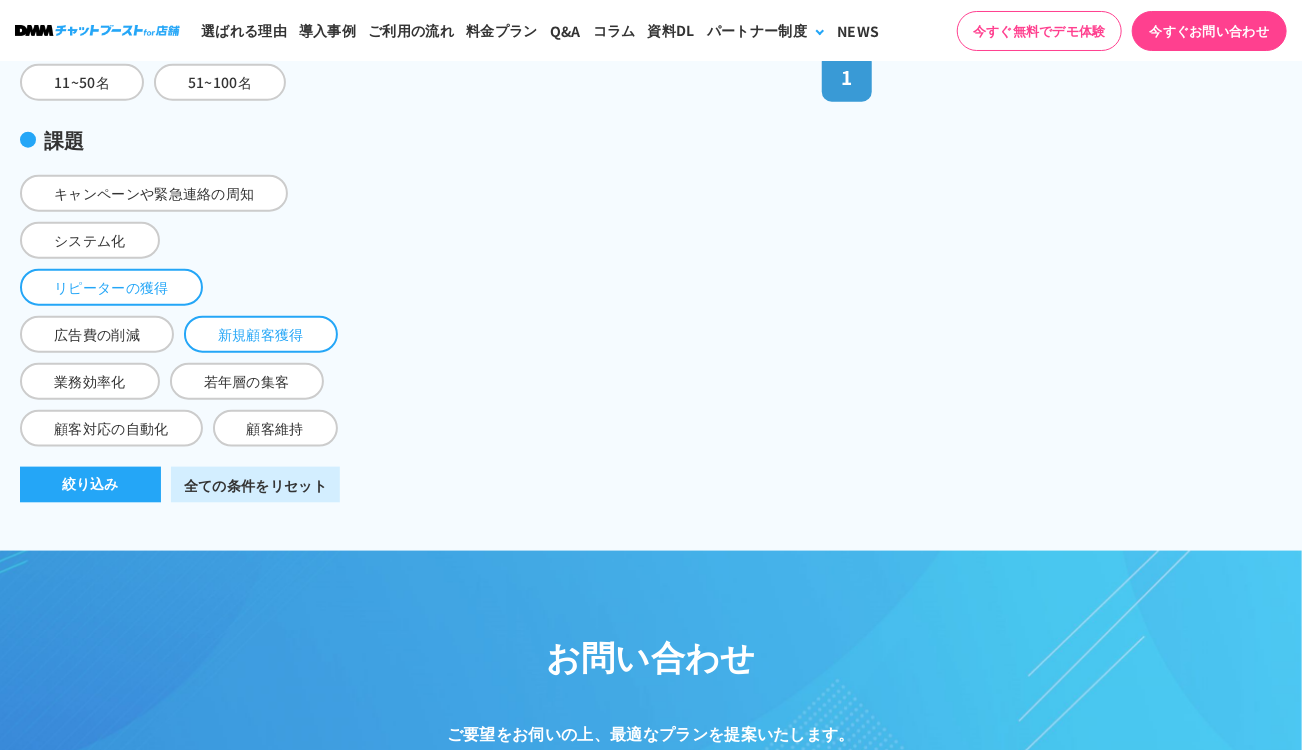 click on "新規顧客獲得" at bounding box center (261, 334) 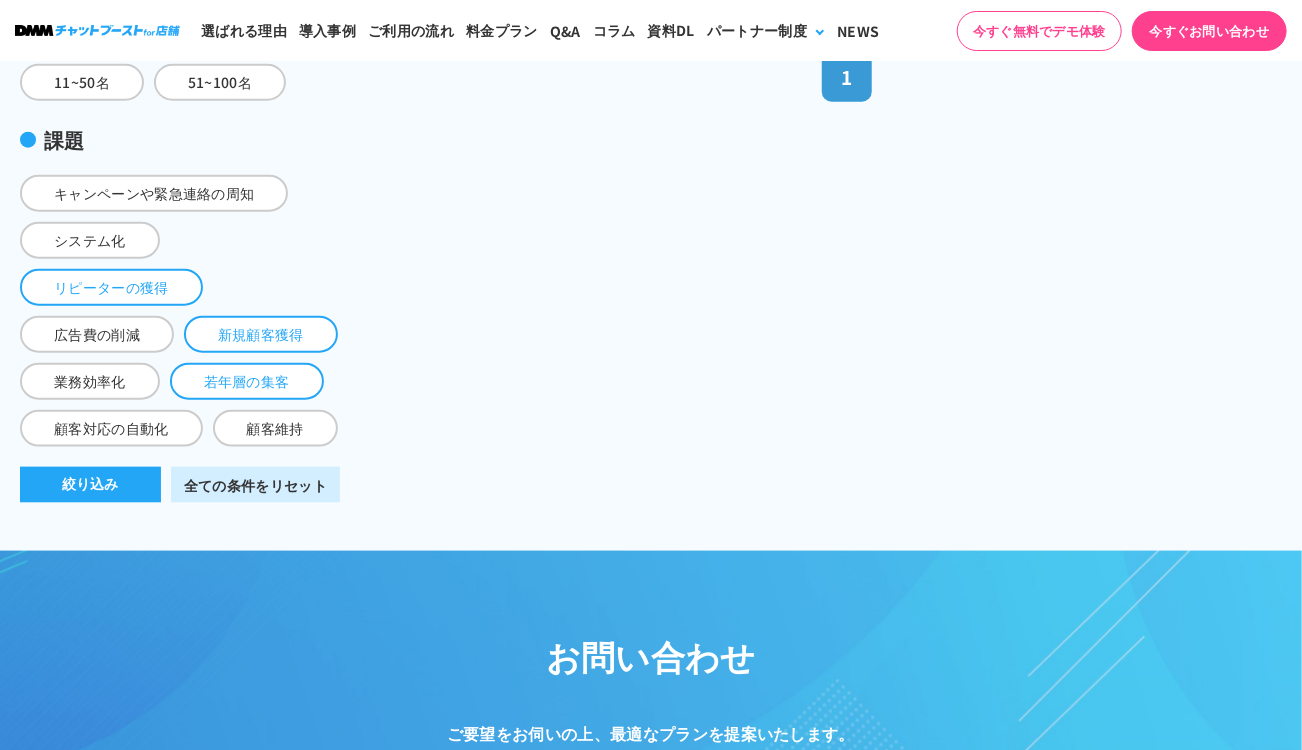 click on "若年層の集客" at bounding box center [247, 381] 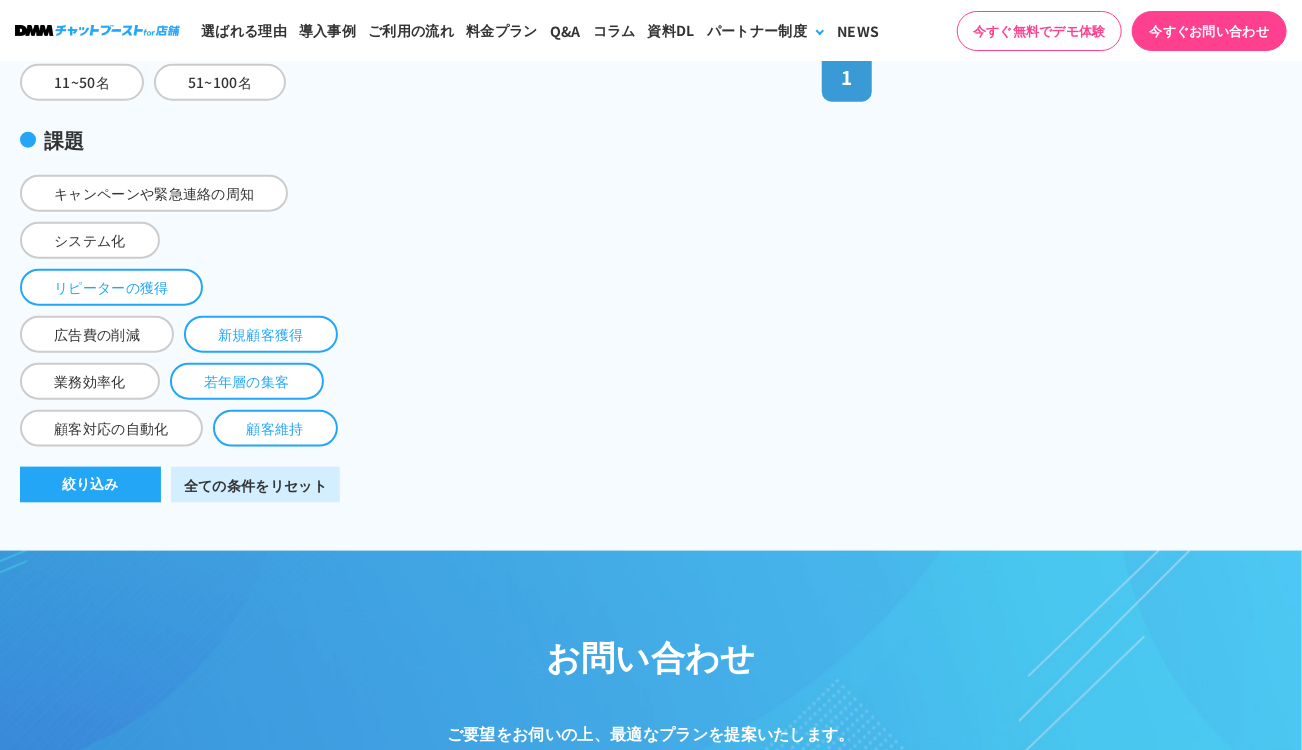 click on "顧客維持" at bounding box center (275, 428) 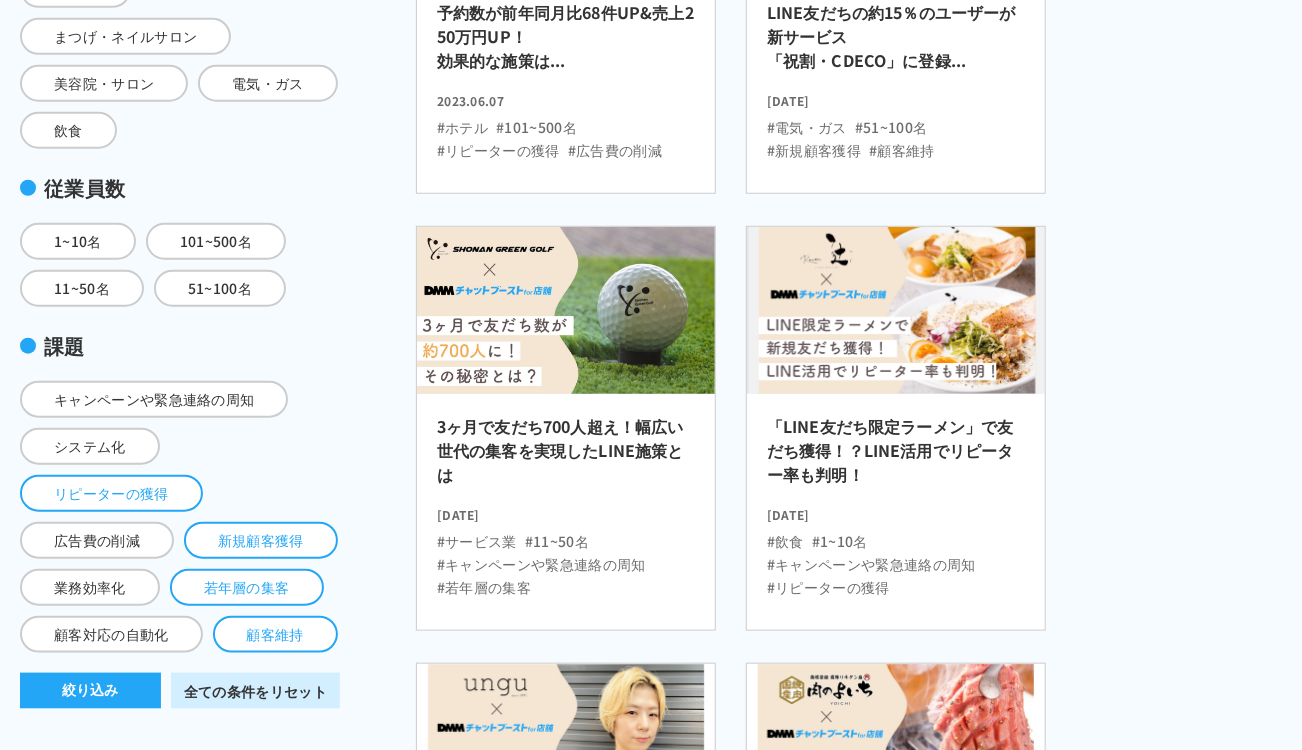 scroll, scrollTop: 0, scrollLeft: 0, axis: both 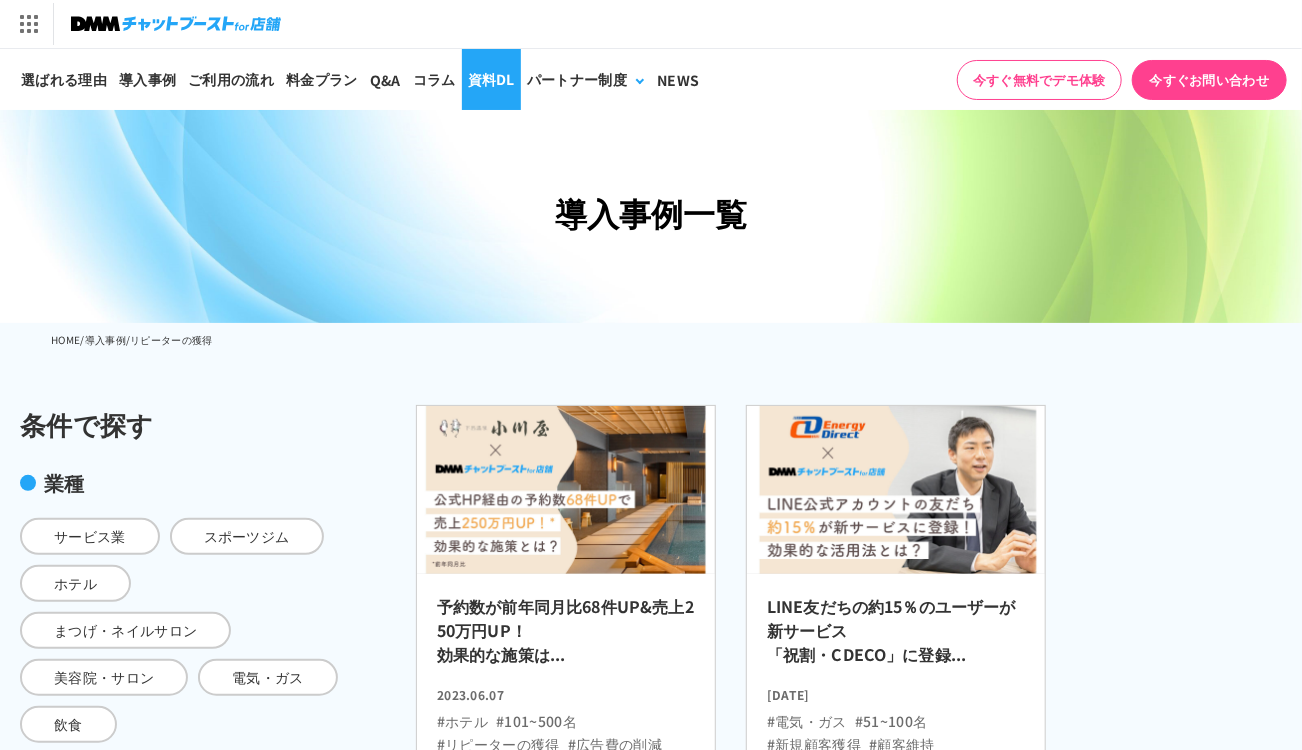click on "資料DL" at bounding box center (491, 79) 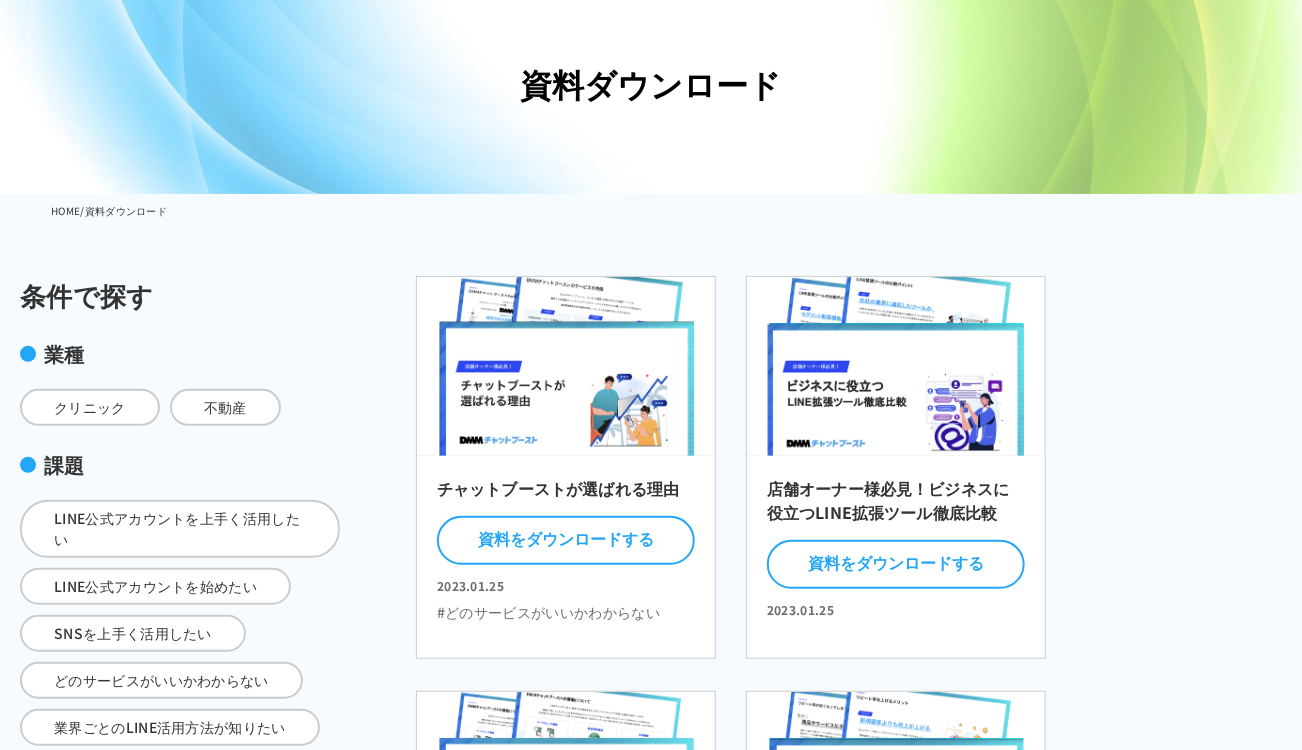 scroll, scrollTop: 300, scrollLeft: 0, axis: vertical 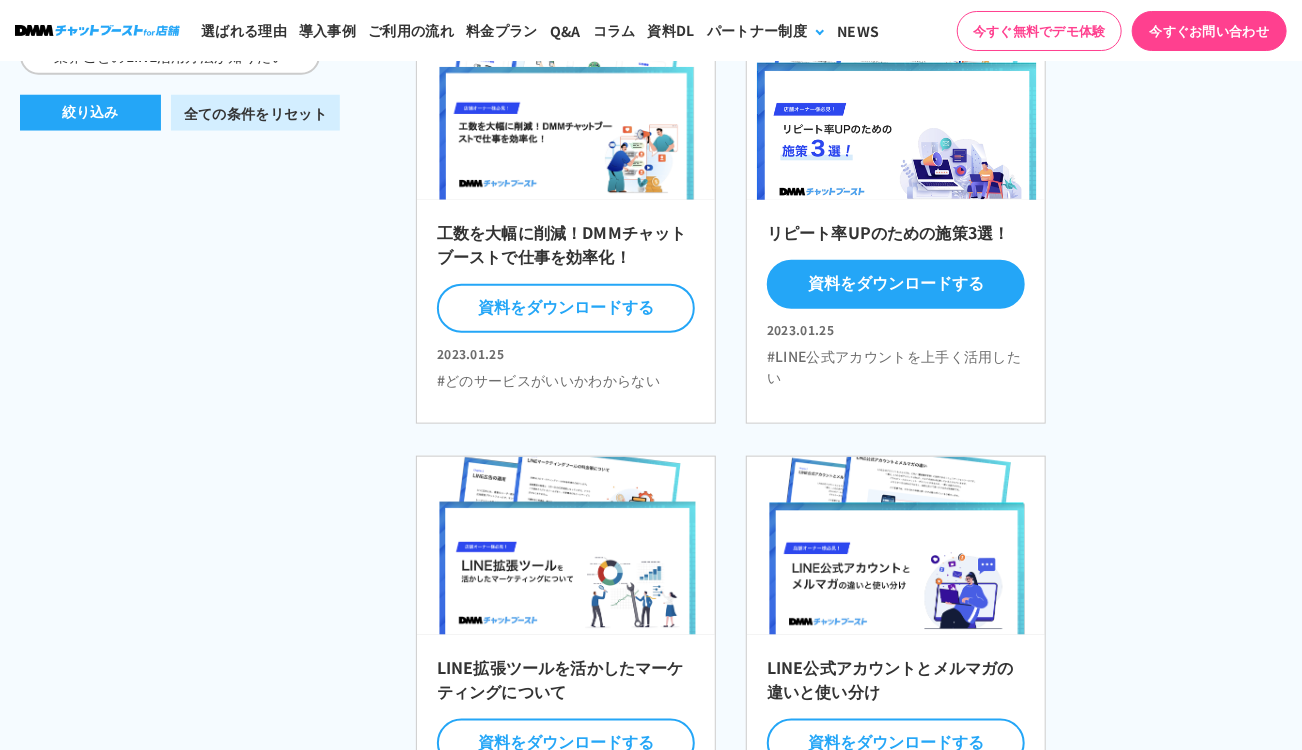 click on "資料をダウンロードする" at bounding box center (896, 284) 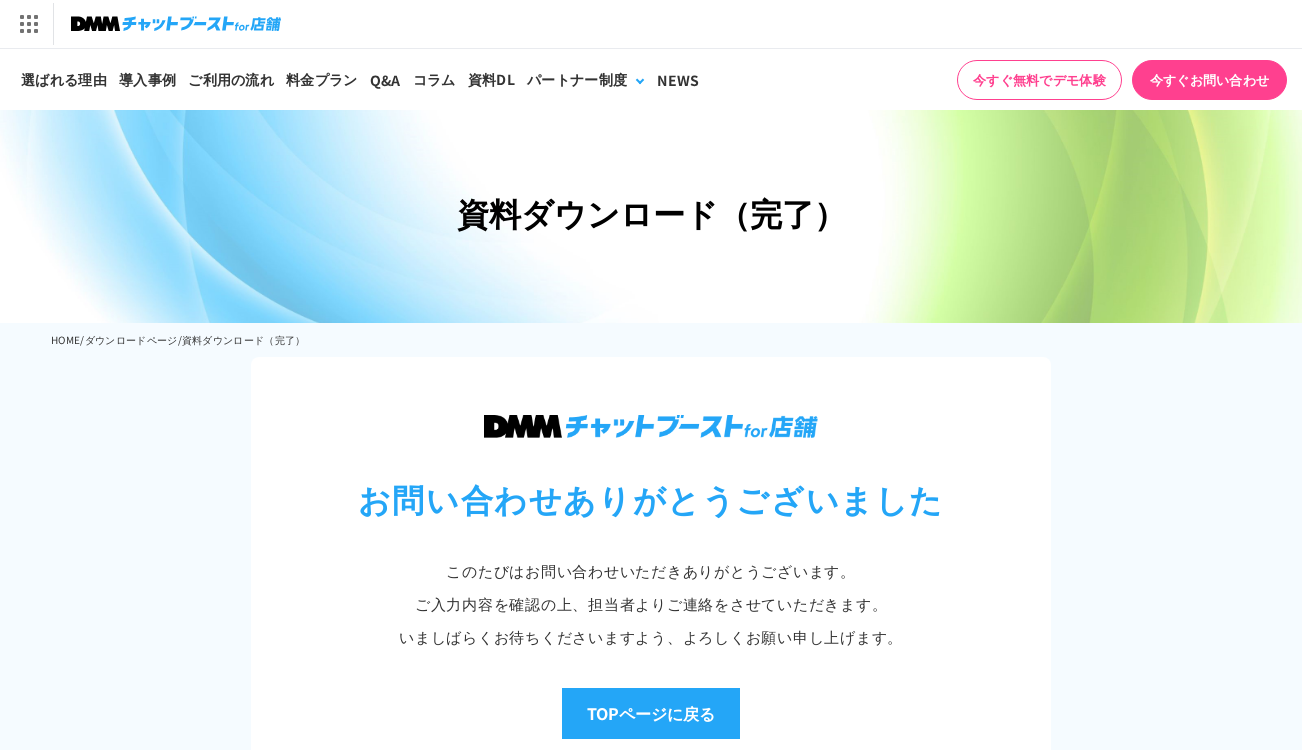 scroll, scrollTop: 0, scrollLeft: 0, axis: both 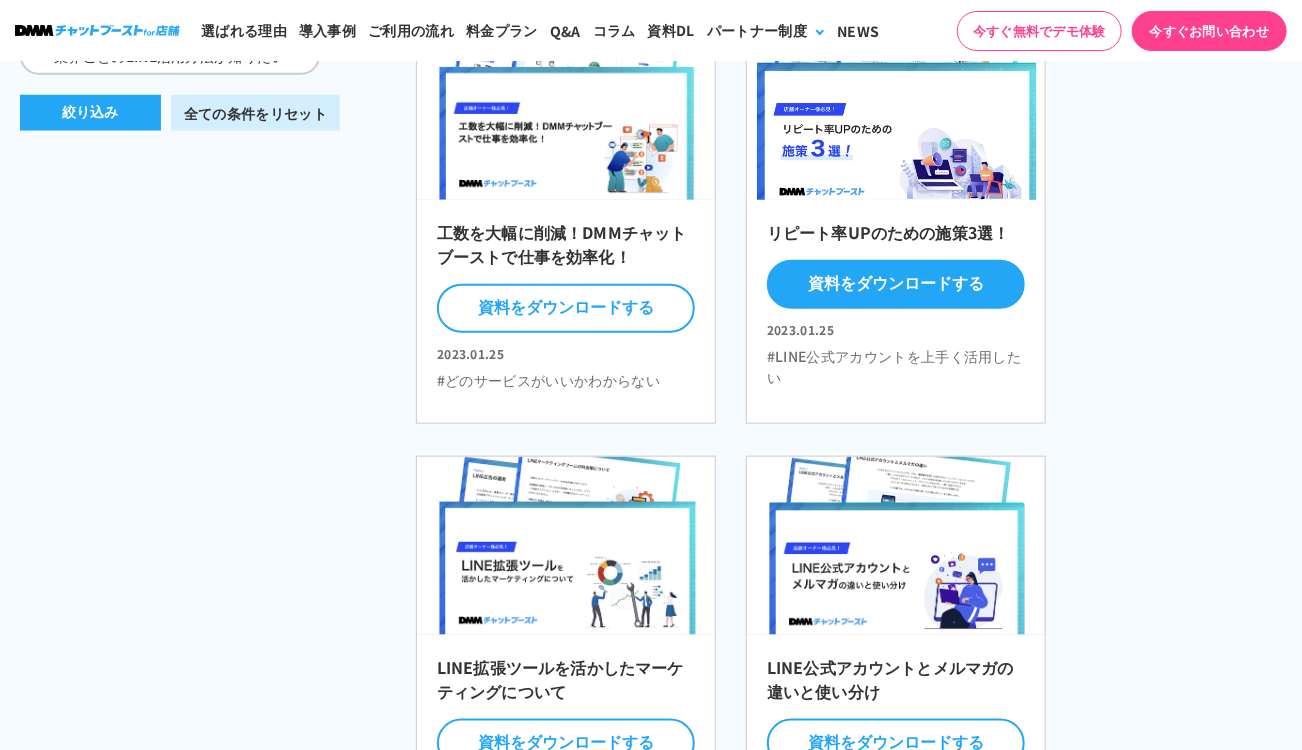 click on "資料をダウンロードする" at bounding box center (896, 284) 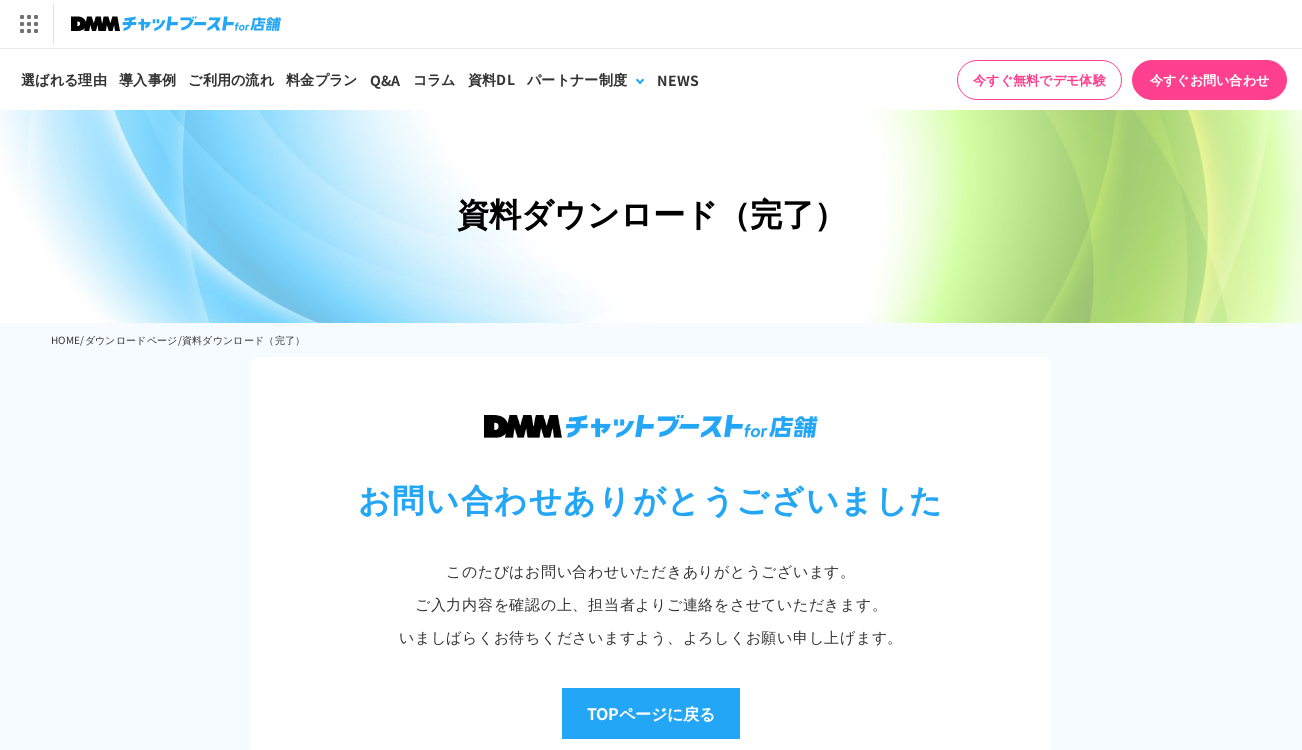 scroll, scrollTop: 100, scrollLeft: 0, axis: vertical 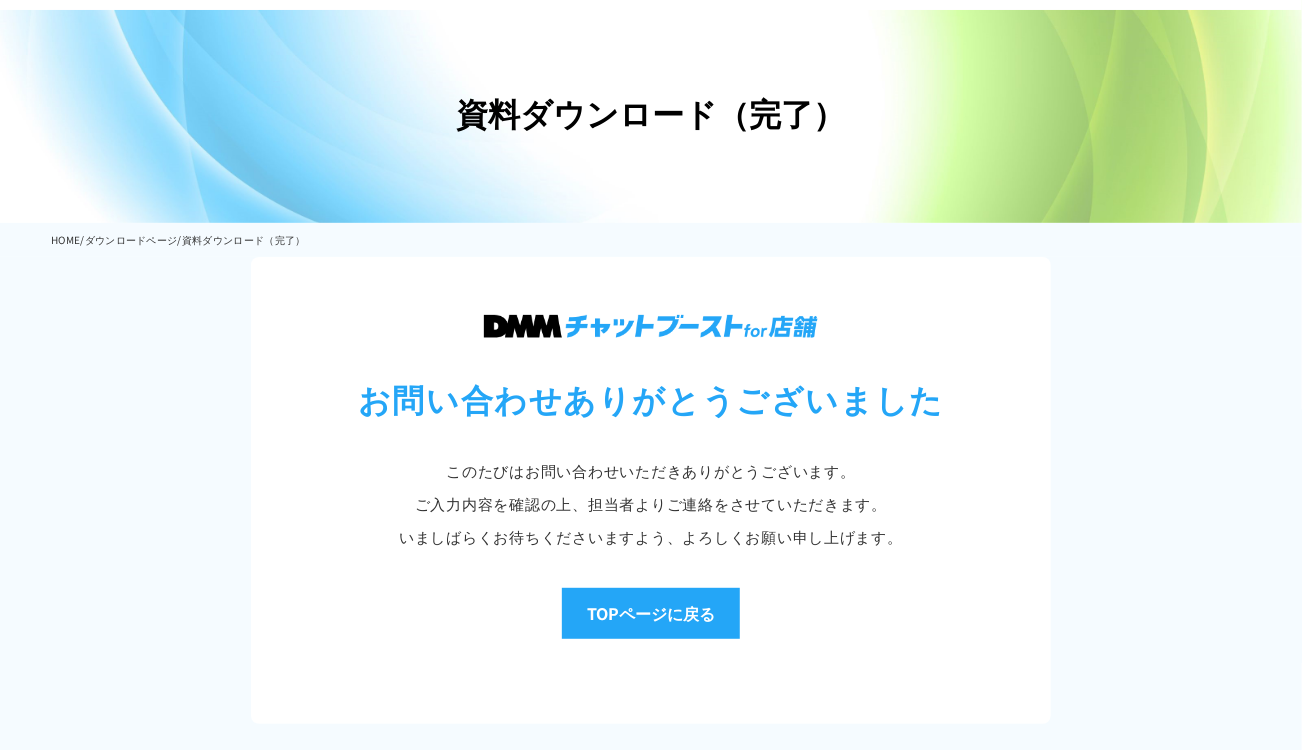 click on "ダウンロードページ" at bounding box center (131, 239) 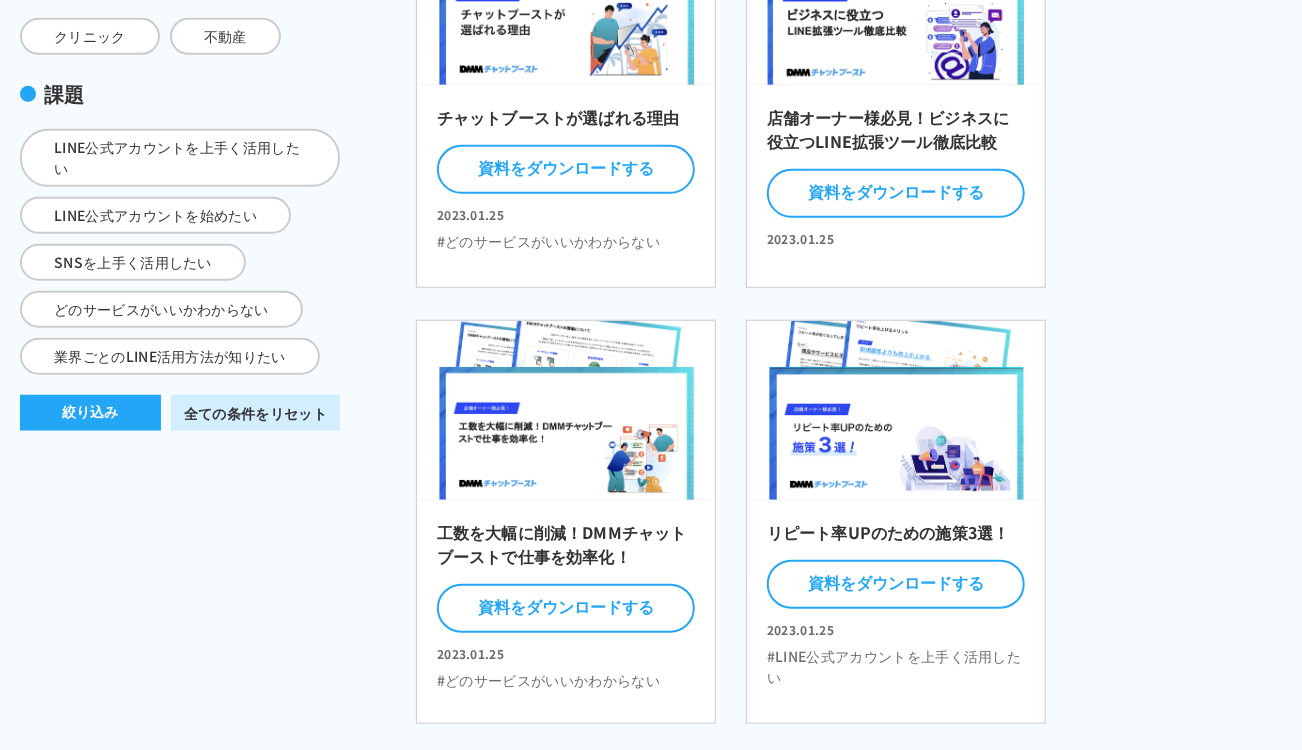 scroll, scrollTop: 500, scrollLeft: 0, axis: vertical 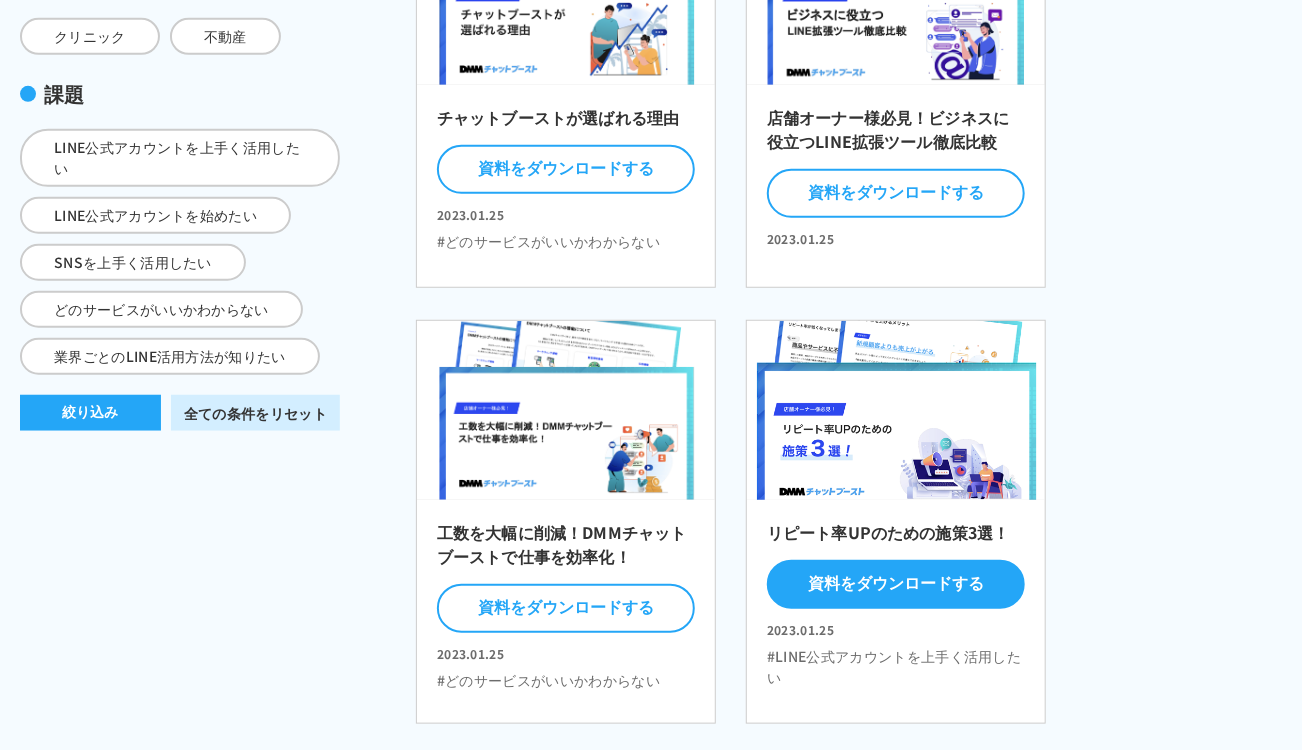 click on "資料をダウンロードする" at bounding box center (896, 584) 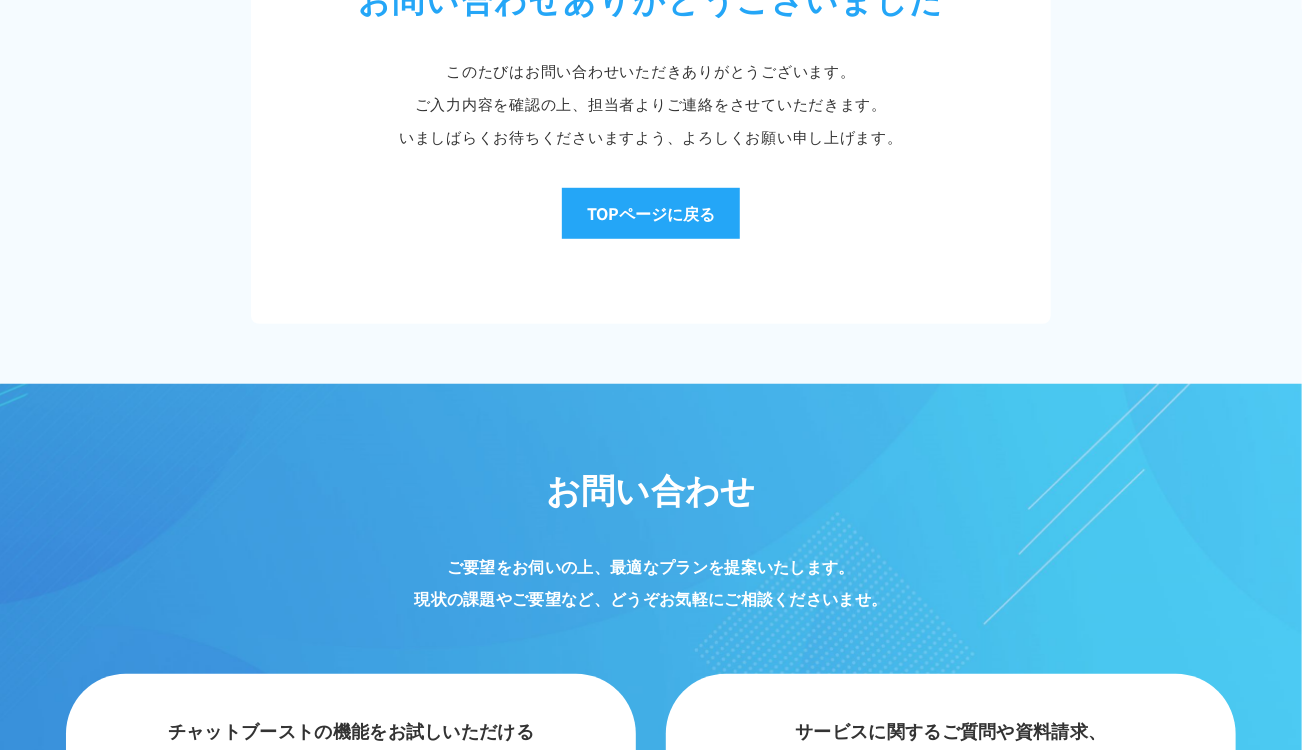 scroll, scrollTop: 500, scrollLeft: 0, axis: vertical 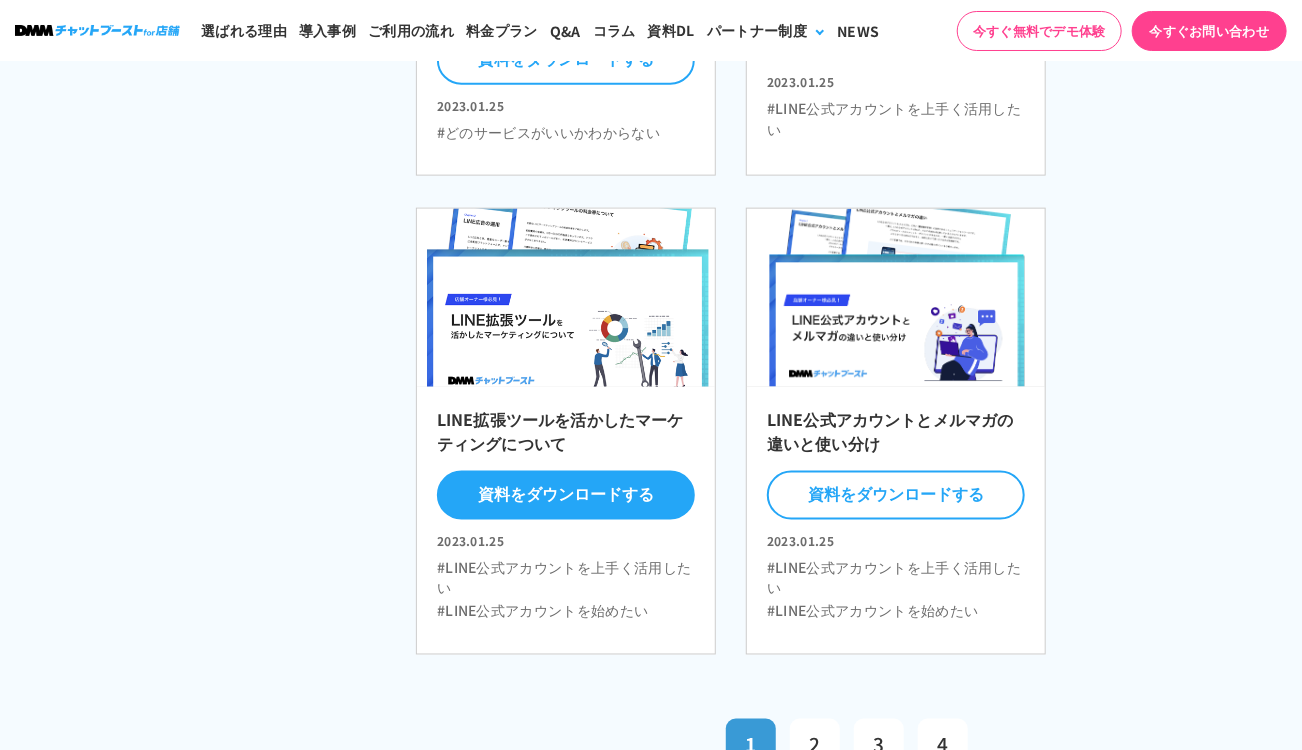 click on "資料をダウンロードする" at bounding box center (566, 495) 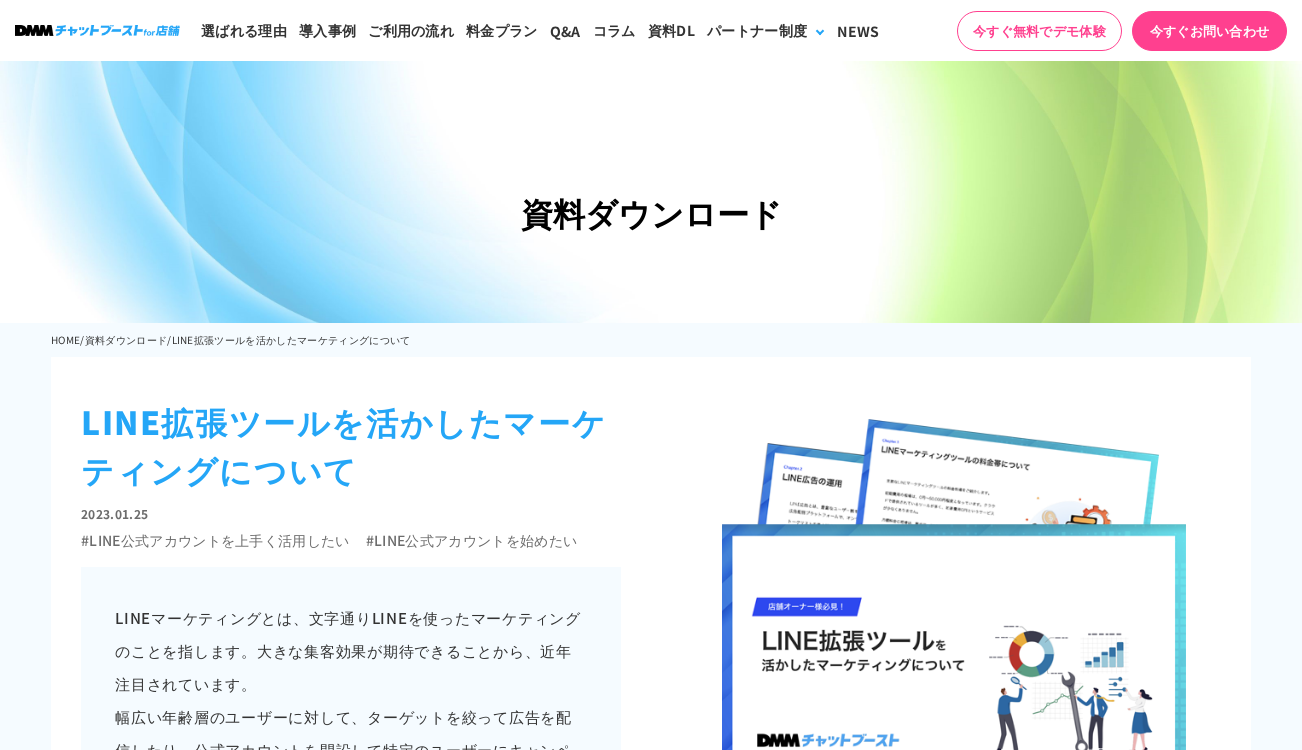 scroll, scrollTop: 700, scrollLeft: 0, axis: vertical 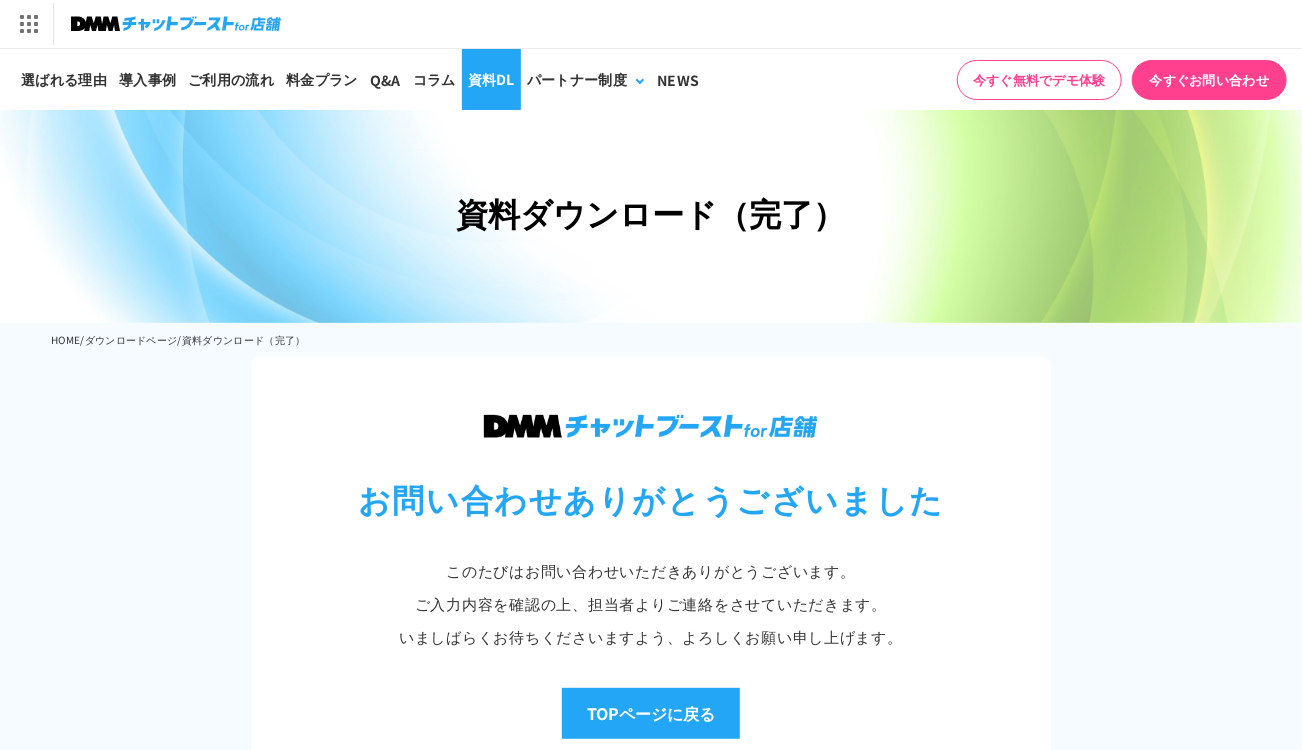 click on "資料DL" at bounding box center (491, 79) 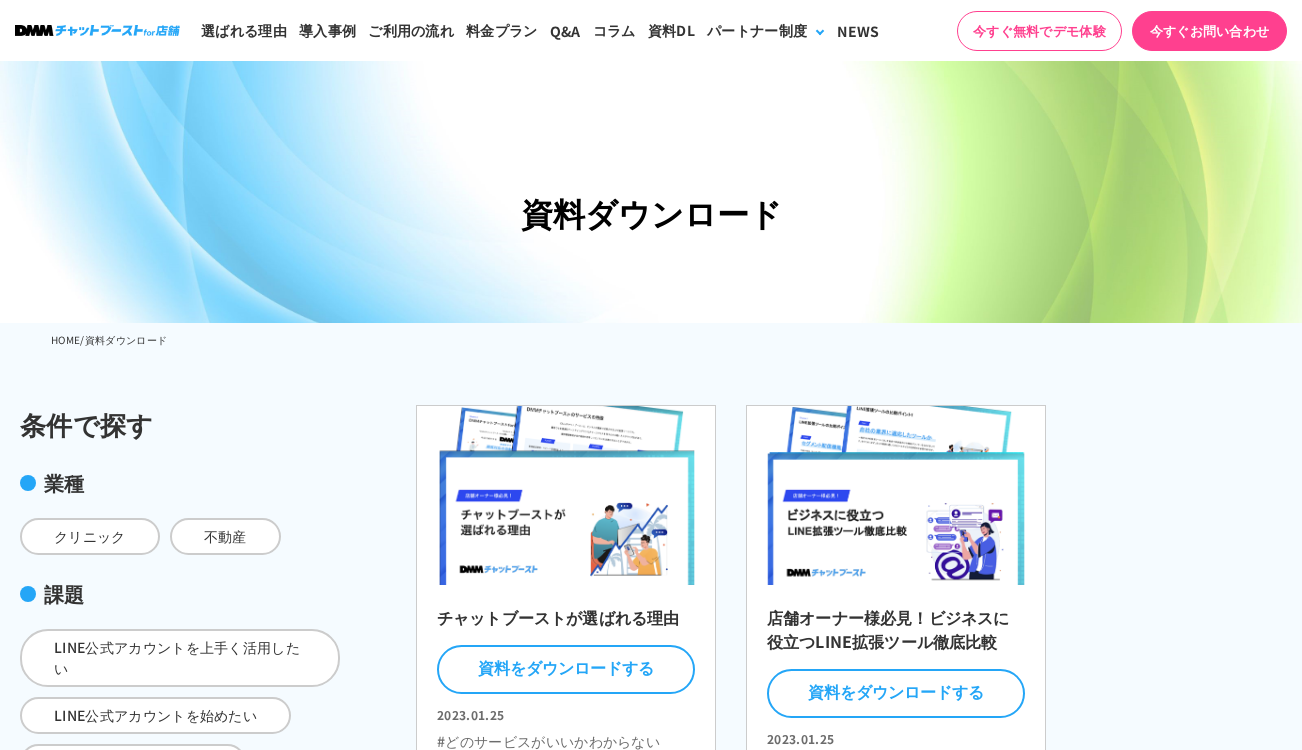 scroll, scrollTop: 900, scrollLeft: 0, axis: vertical 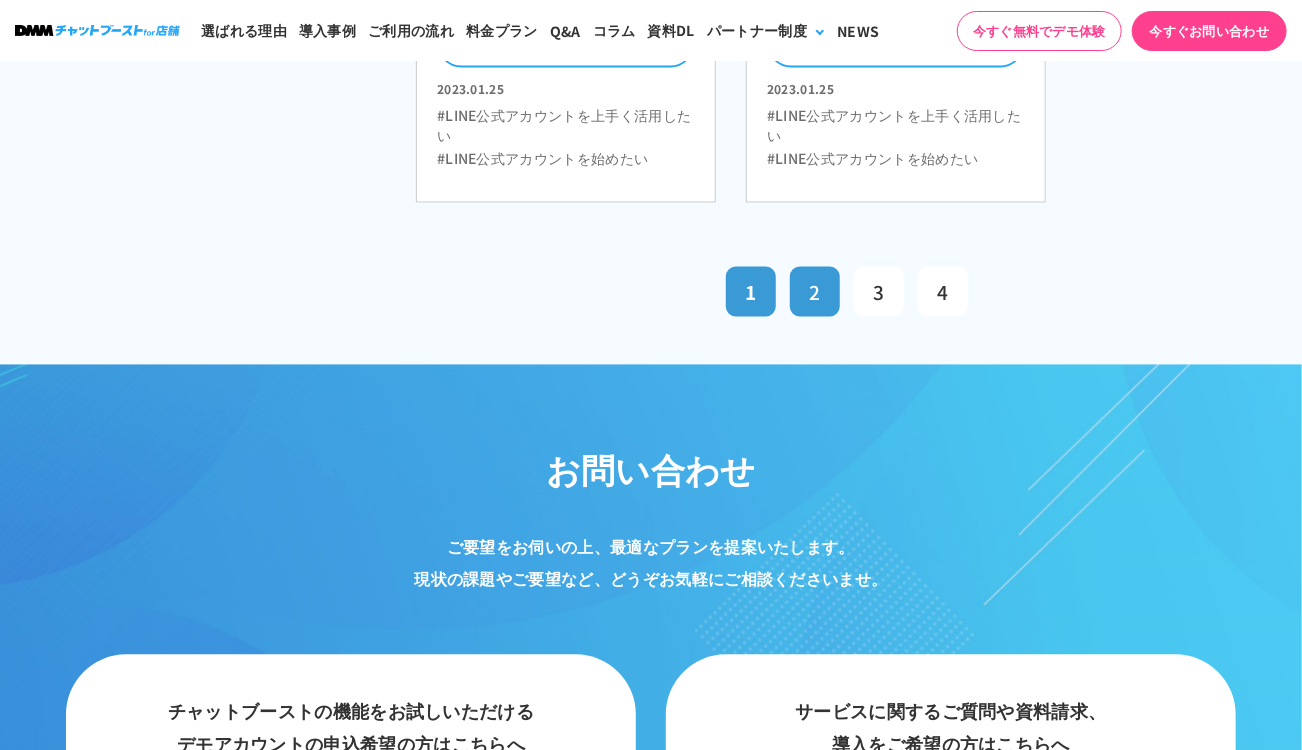click on "2" at bounding box center (815, 292) 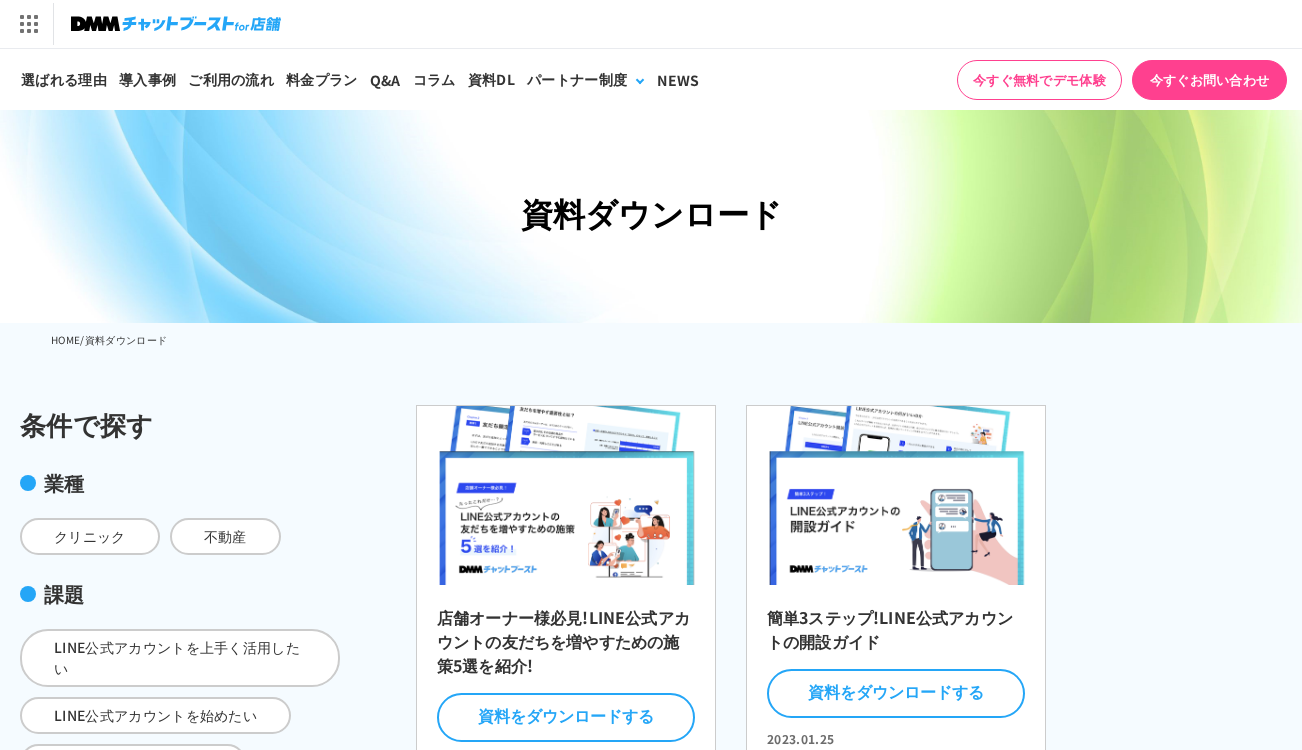 scroll, scrollTop: 0, scrollLeft: 0, axis: both 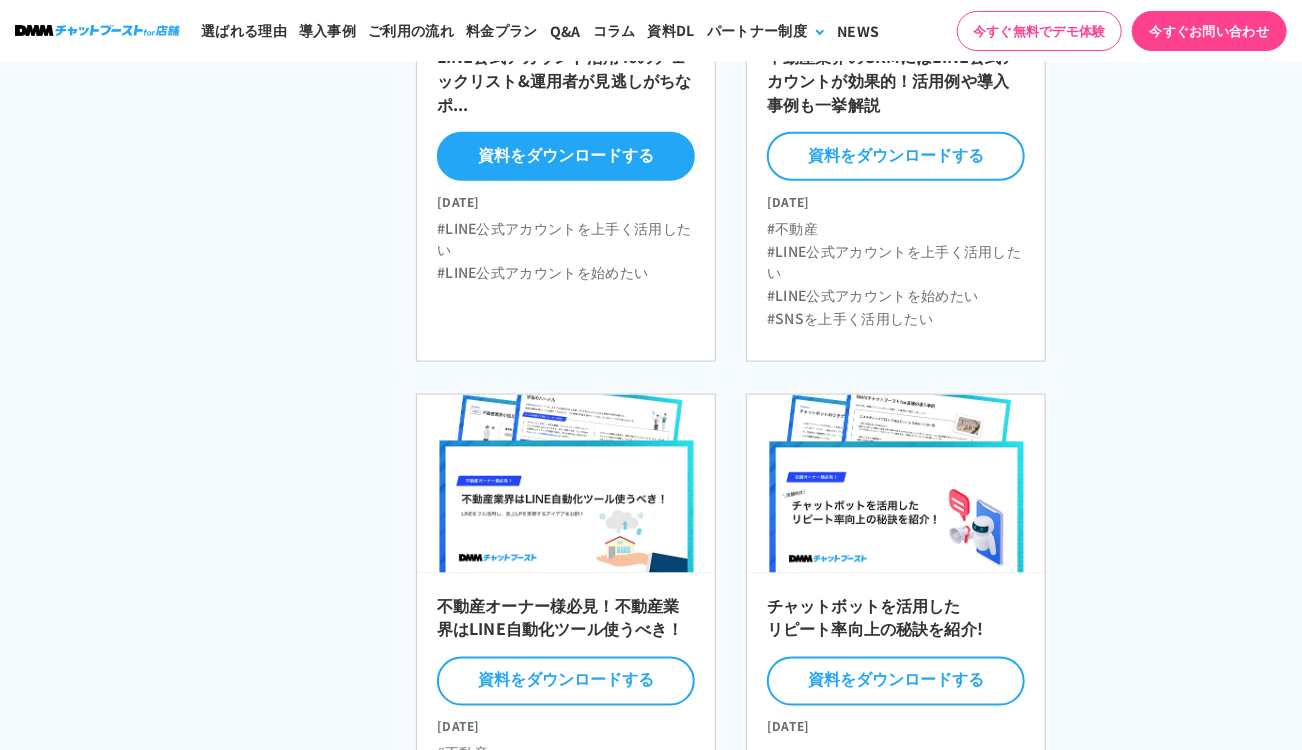 click on "資料をダウンロードする" at bounding box center [566, 156] 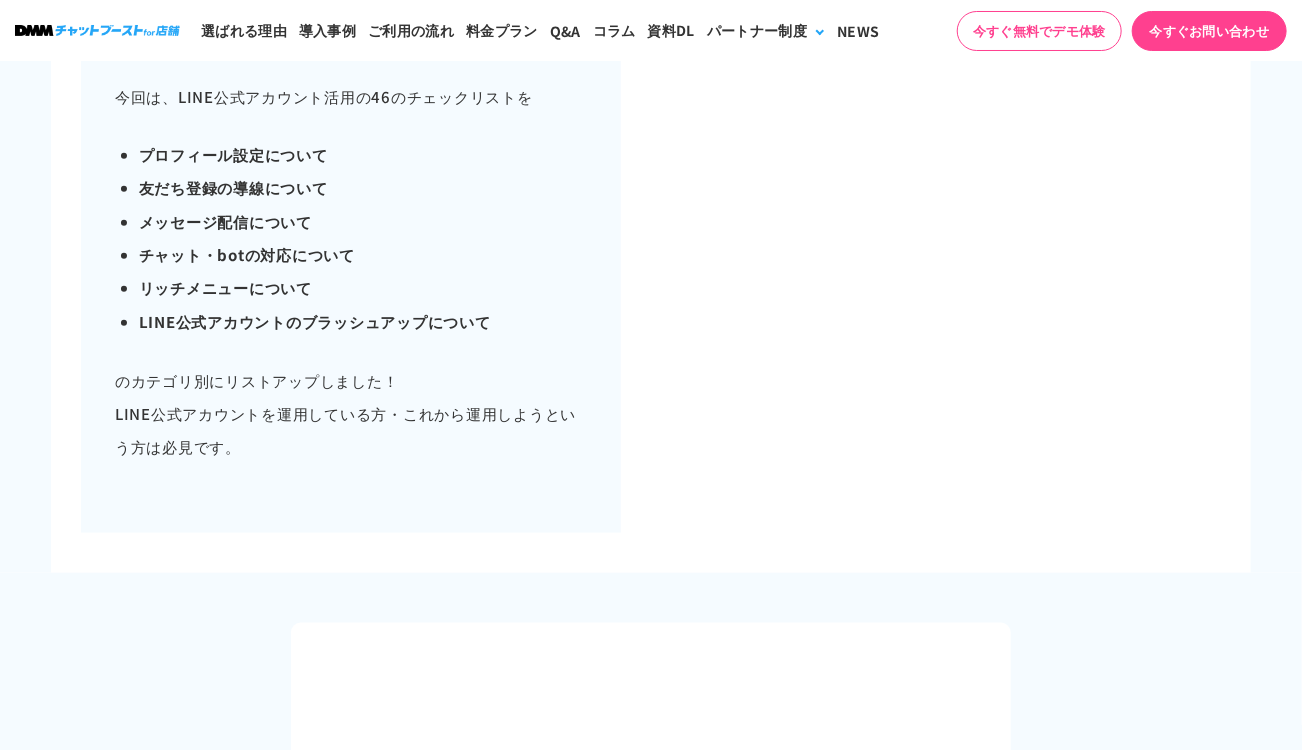 scroll, scrollTop: 0, scrollLeft: 0, axis: both 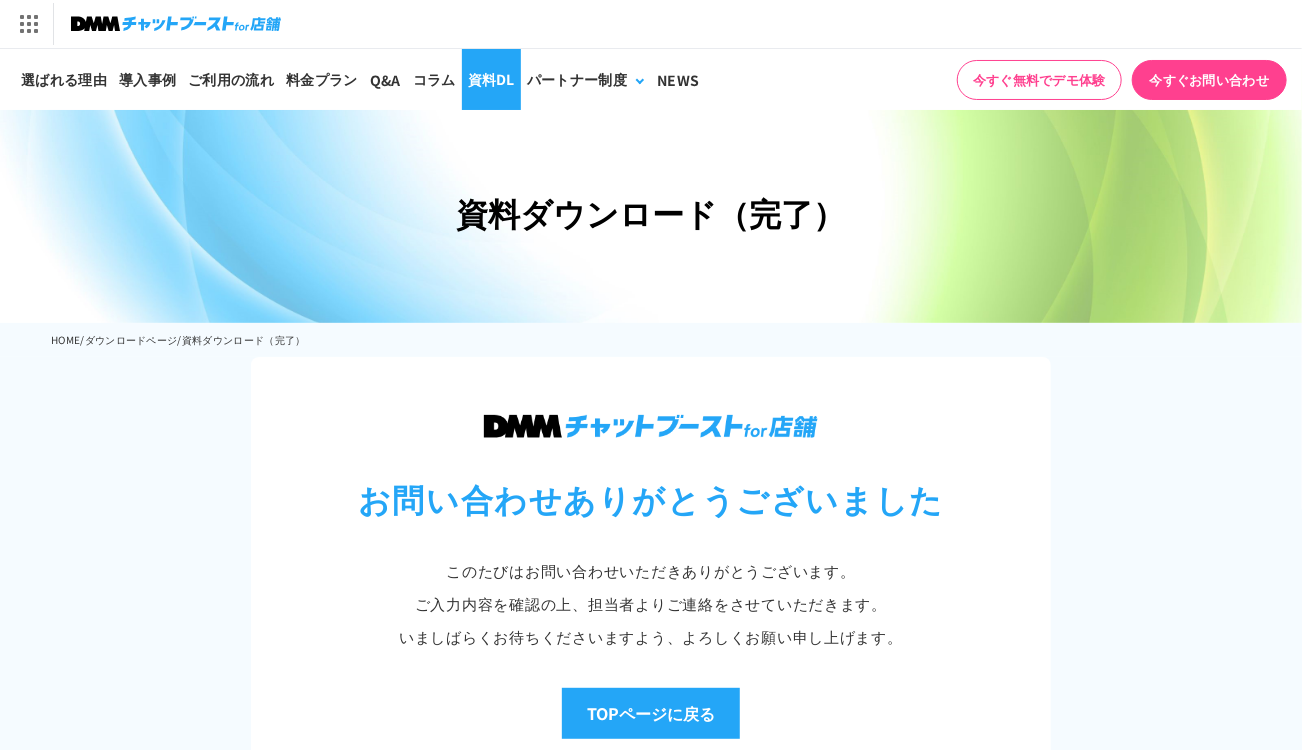 click on "資料DL" at bounding box center [491, 79] 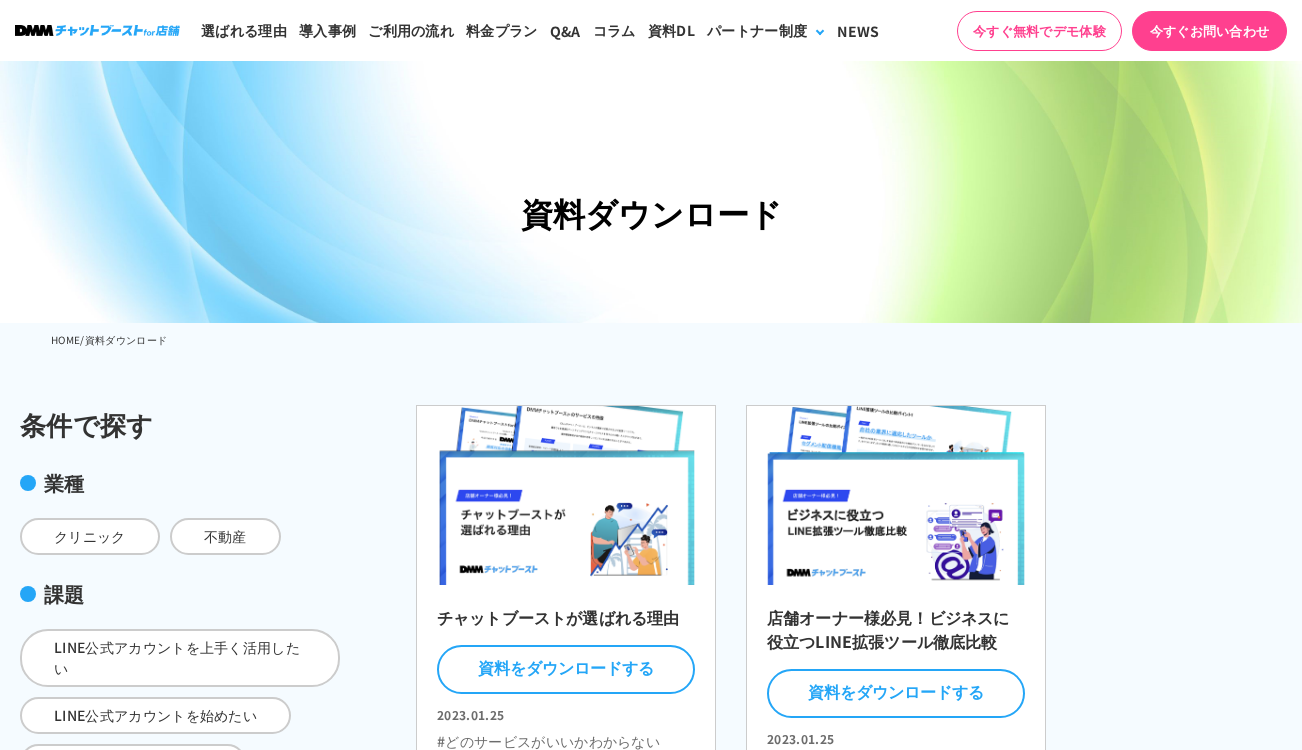scroll, scrollTop: 900, scrollLeft: 0, axis: vertical 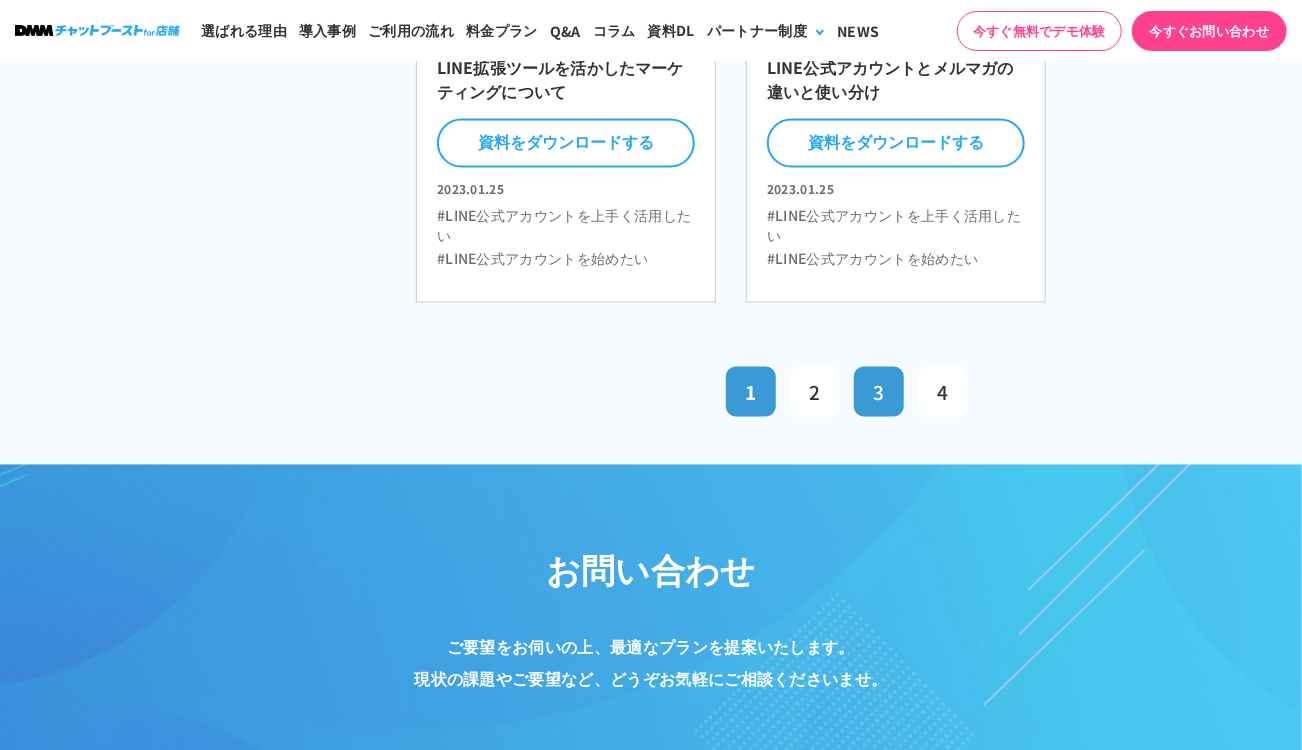 click on "3" at bounding box center (879, 392) 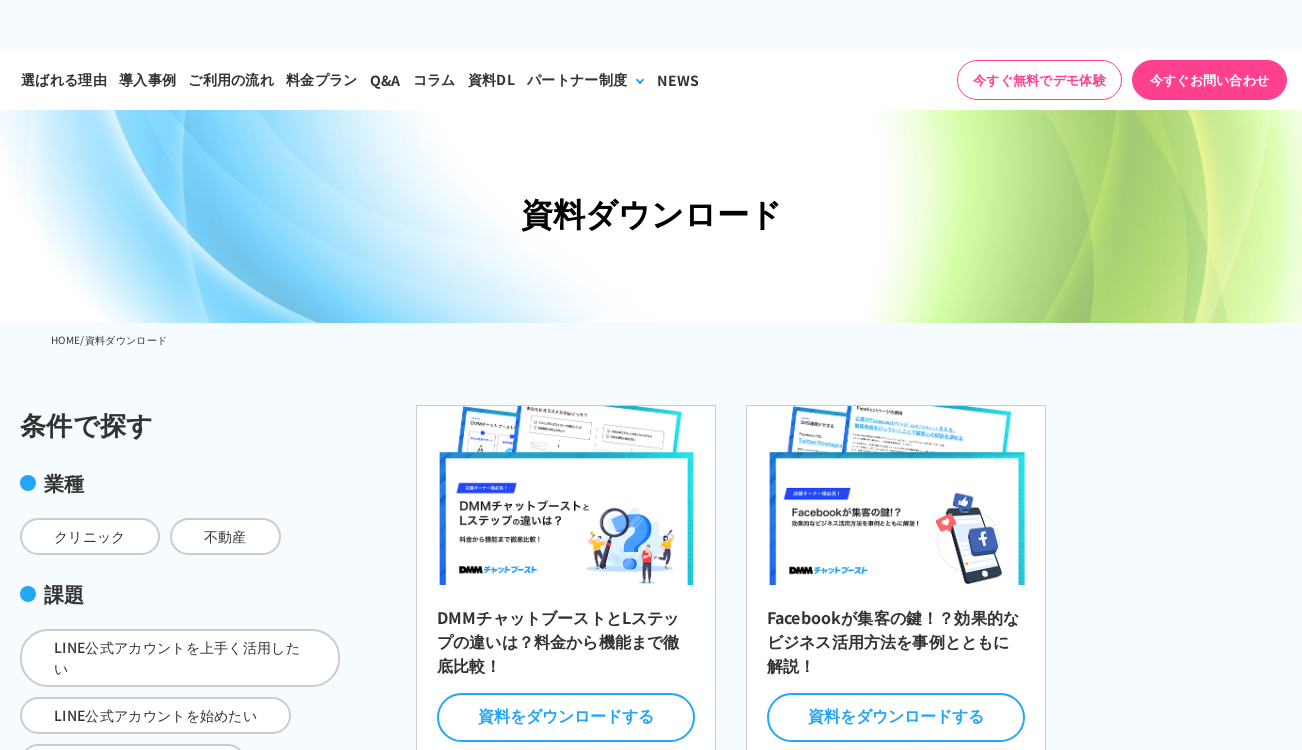 scroll, scrollTop: 400, scrollLeft: 0, axis: vertical 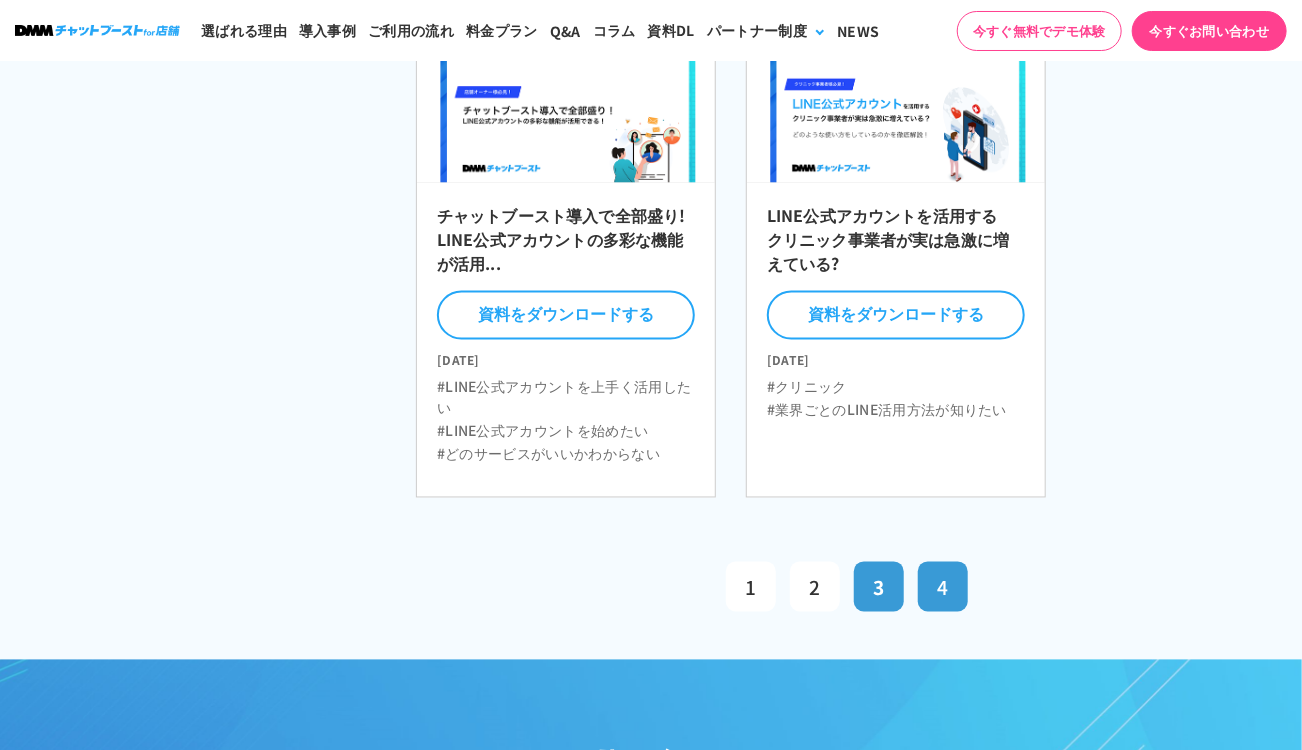 click on "4" at bounding box center (943, 587) 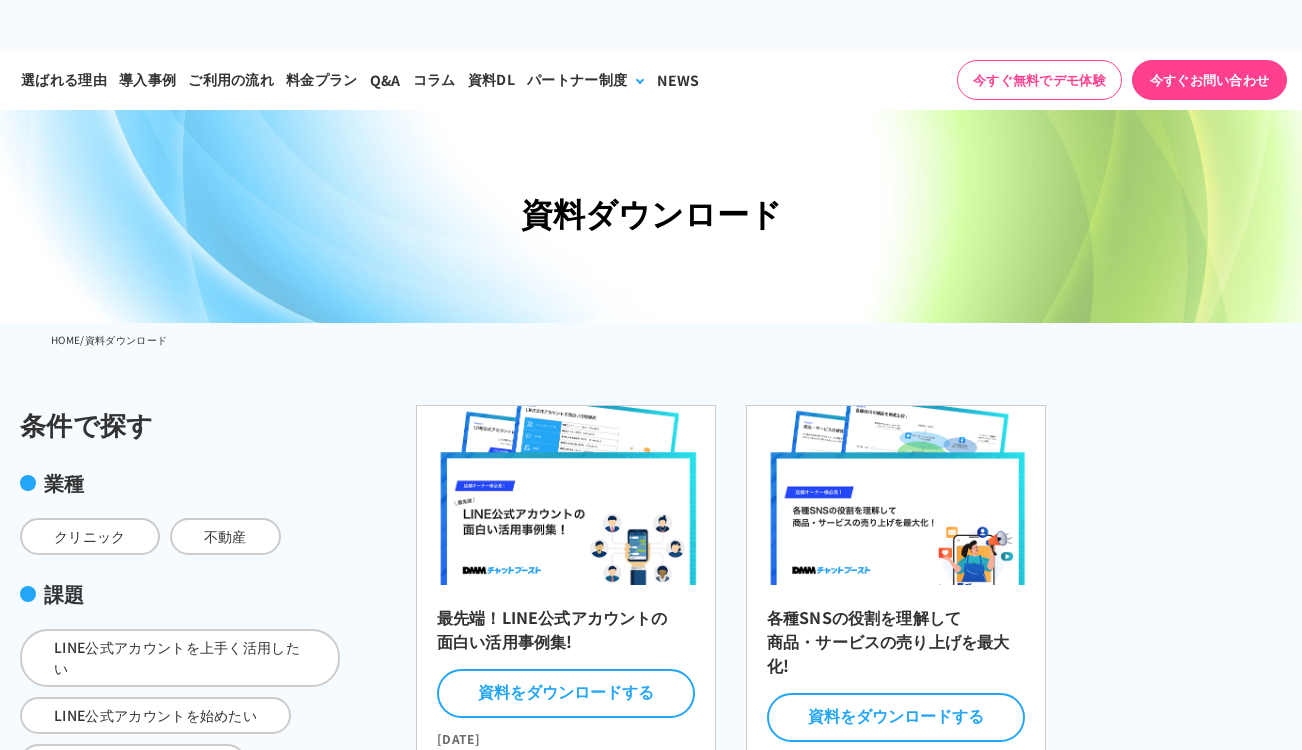 scroll, scrollTop: 0, scrollLeft: 0, axis: both 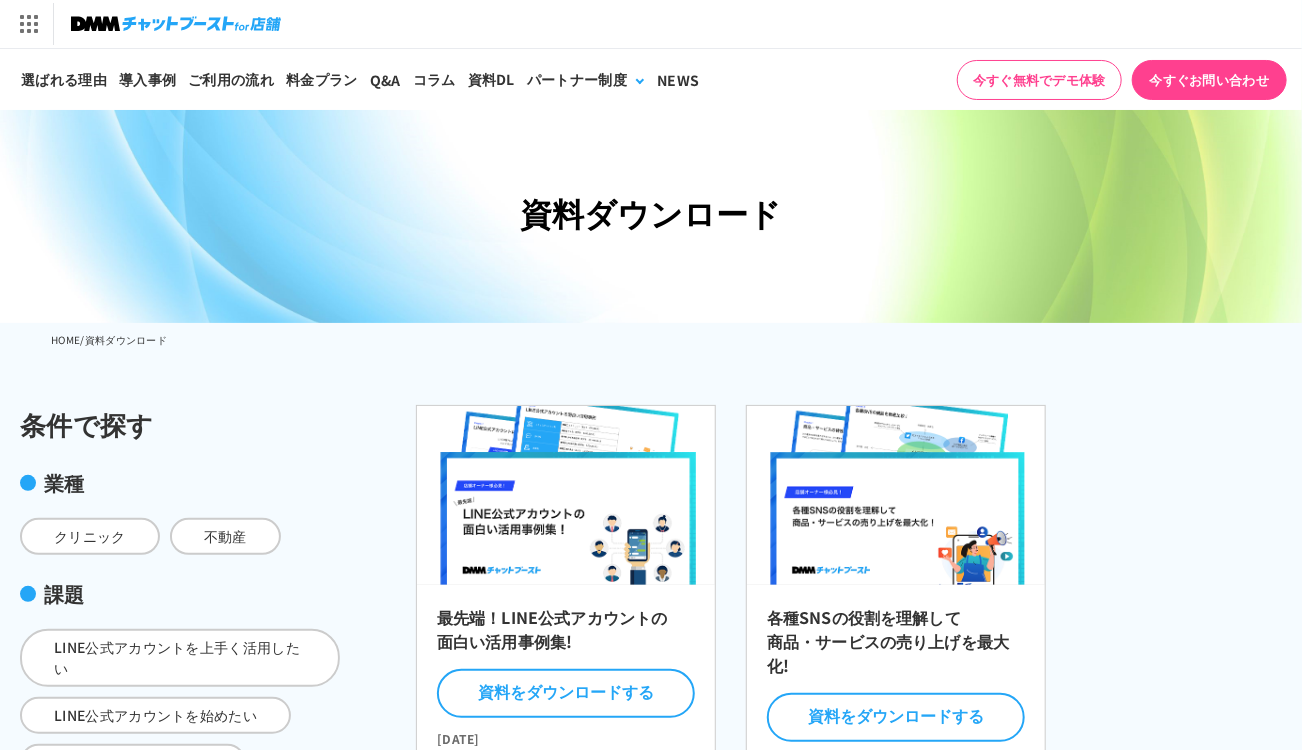 click on "資料ダウンロード" at bounding box center [651, 213] 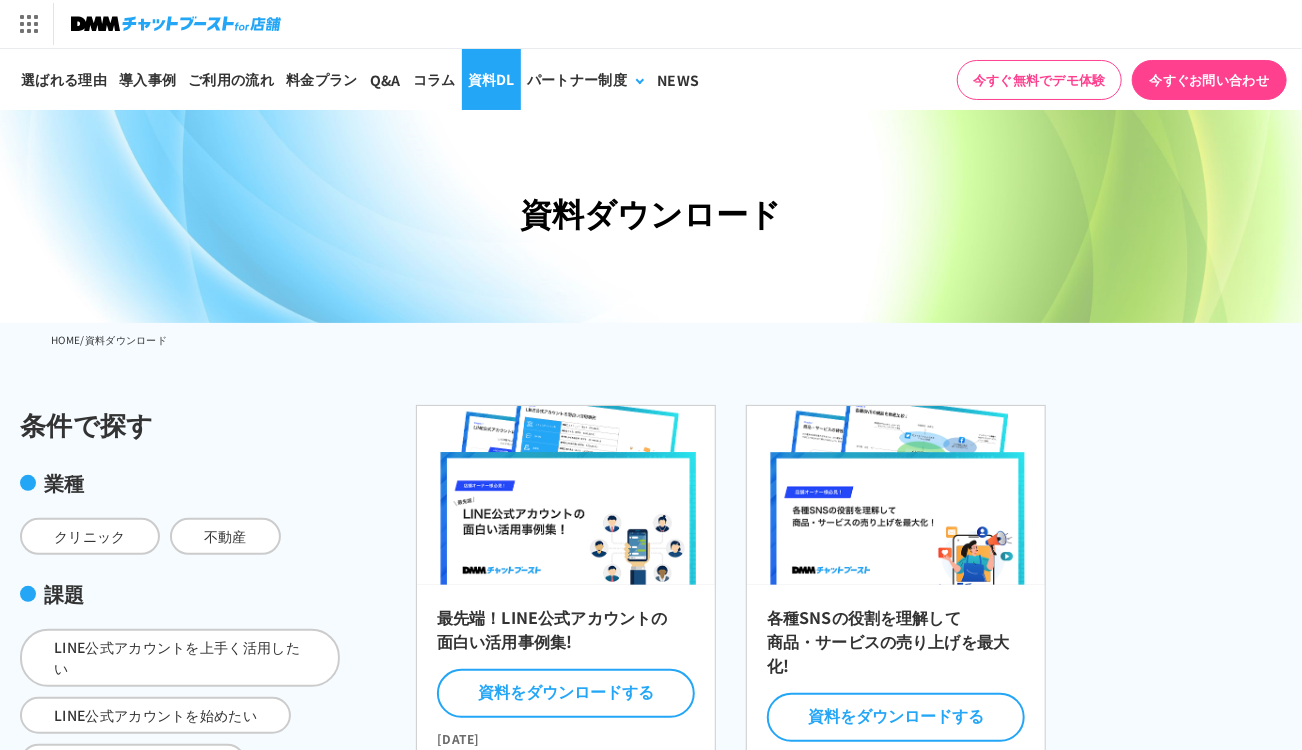 click on "資料DL" at bounding box center [491, 79] 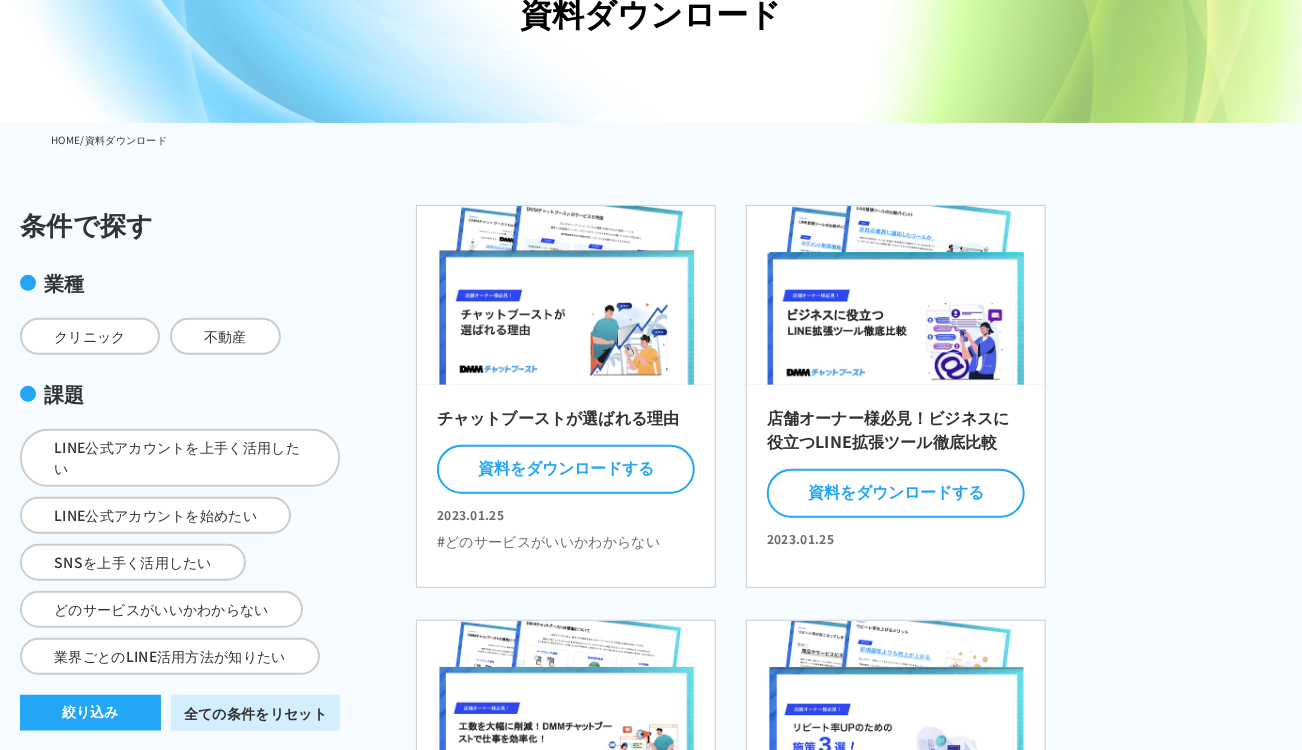 scroll, scrollTop: 200, scrollLeft: 0, axis: vertical 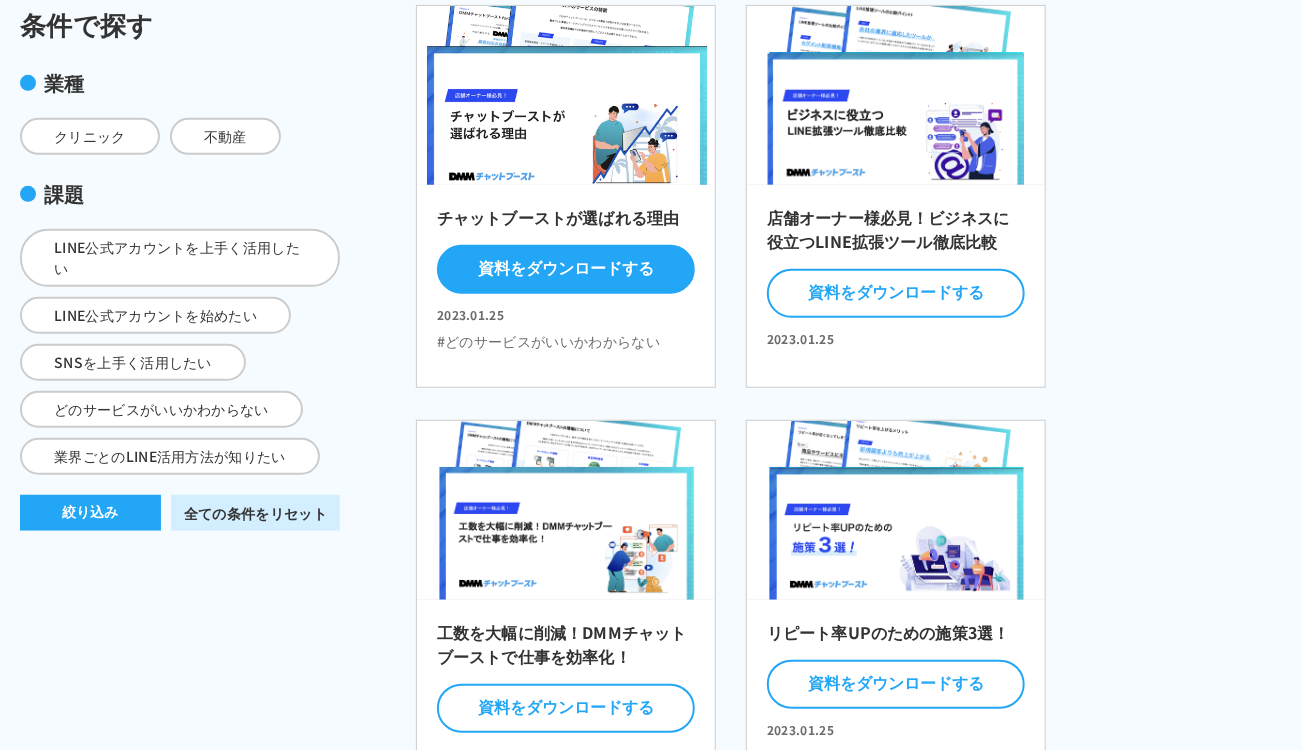 click on "資料をダウンロードする" at bounding box center (566, 269) 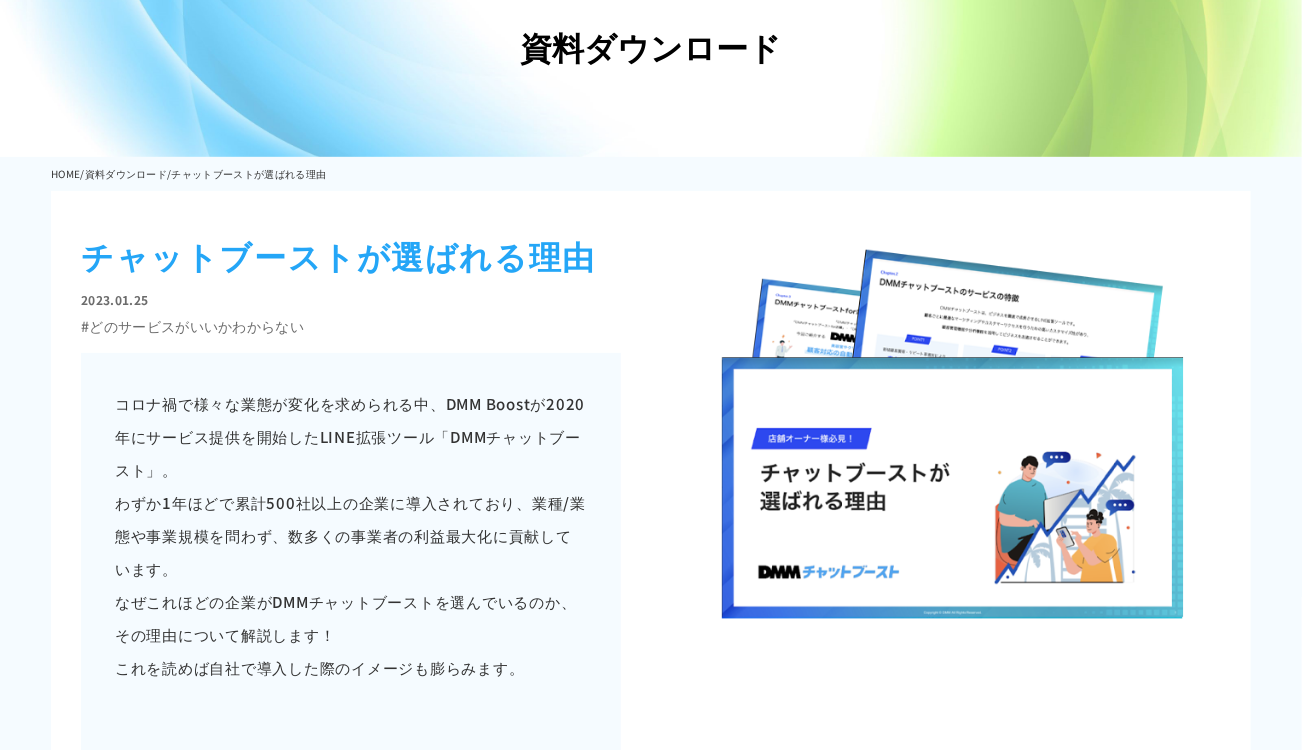 scroll, scrollTop: 0, scrollLeft: 0, axis: both 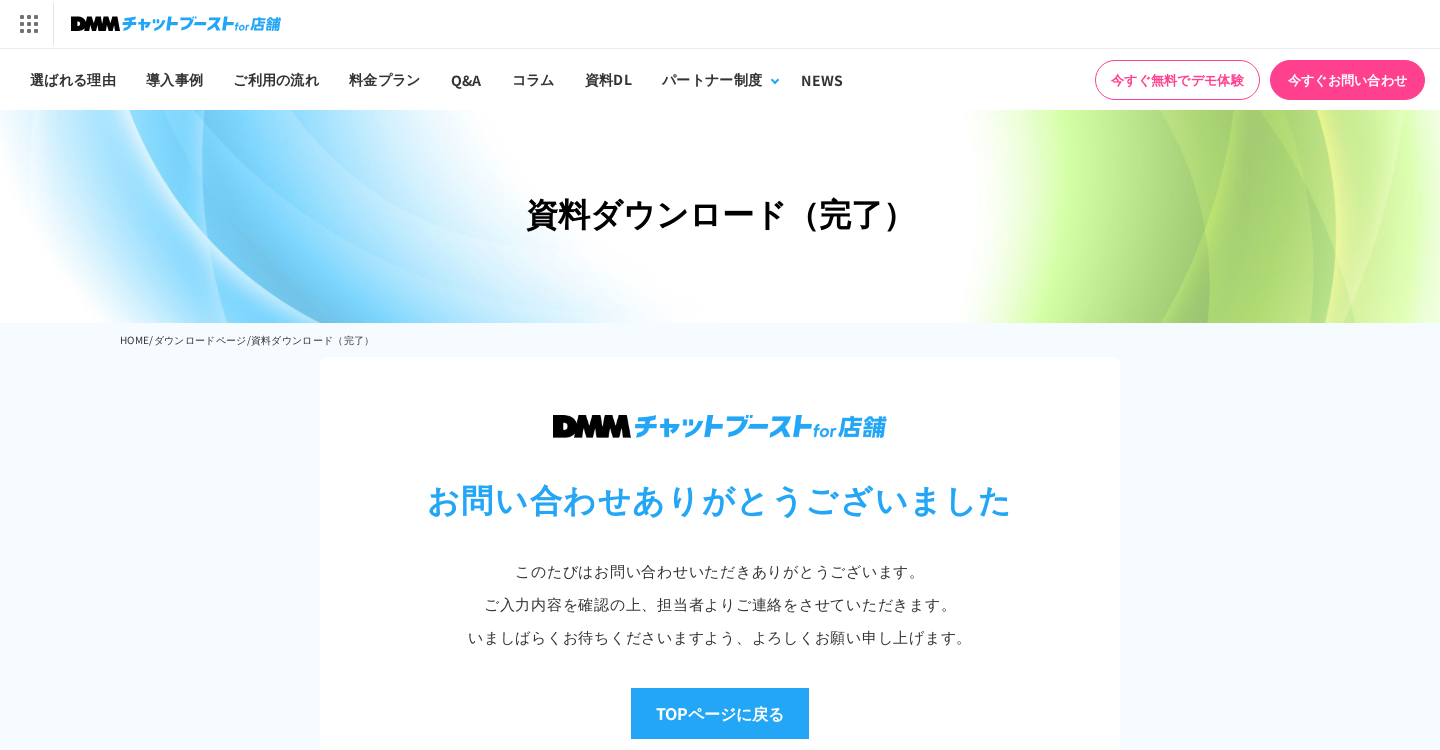 click on "ダウンロードページ" at bounding box center [200, 339] 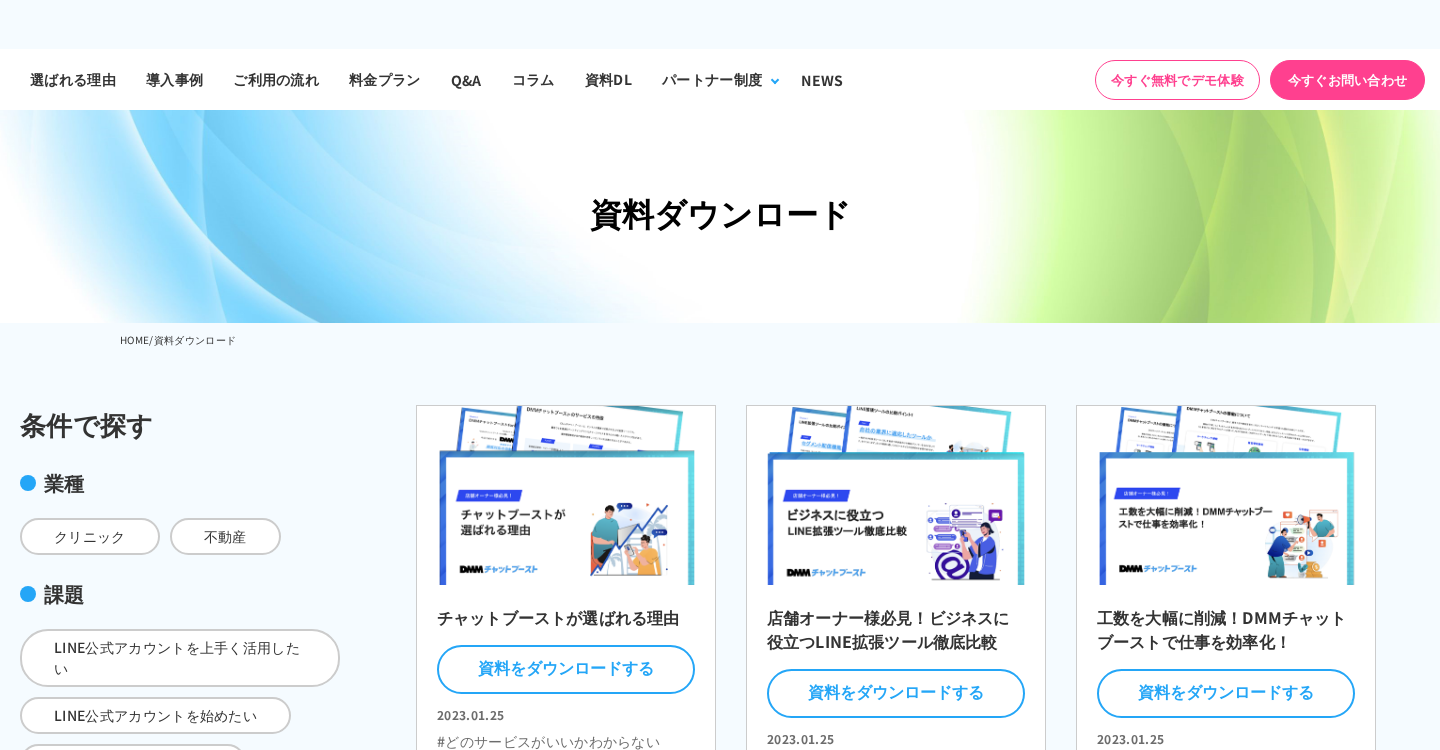 scroll, scrollTop: 0, scrollLeft: 0, axis: both 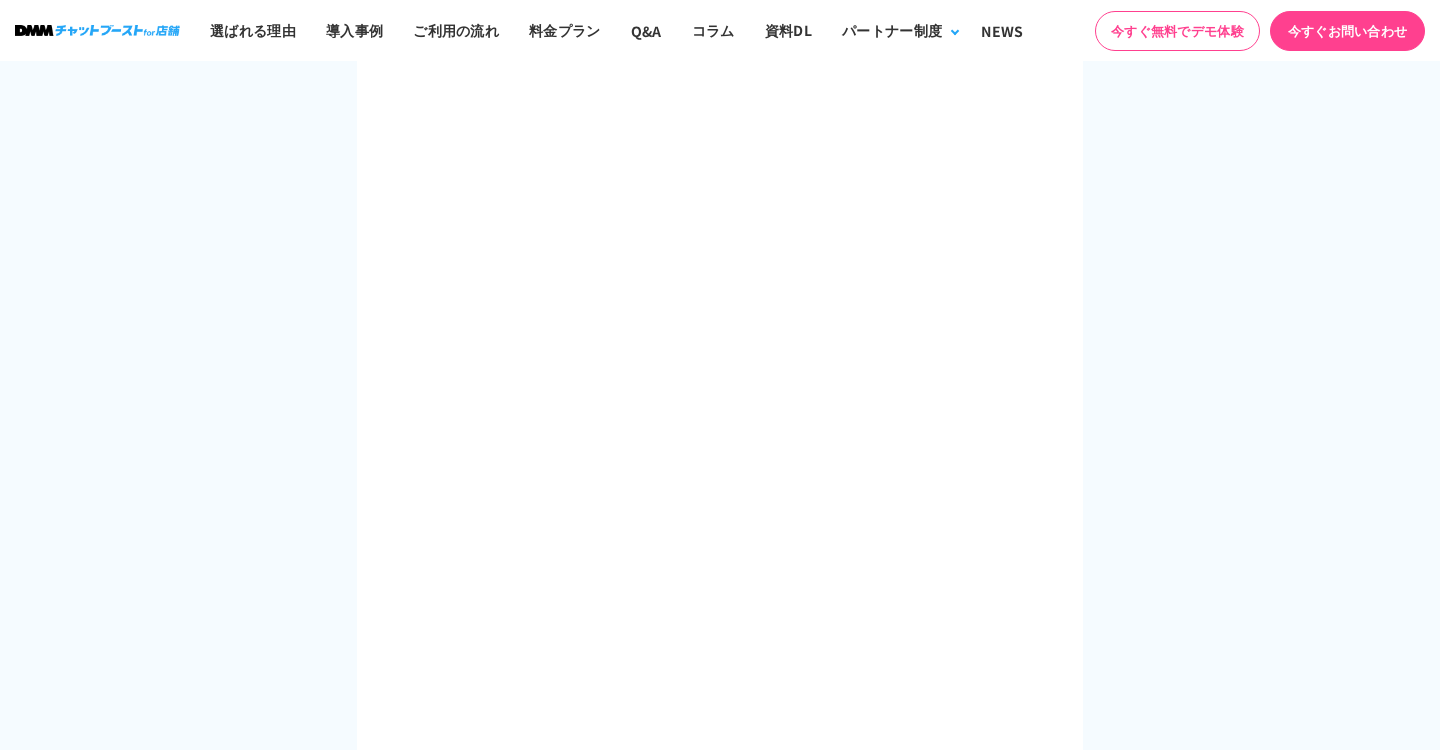 click at bounding box center (720, 164) 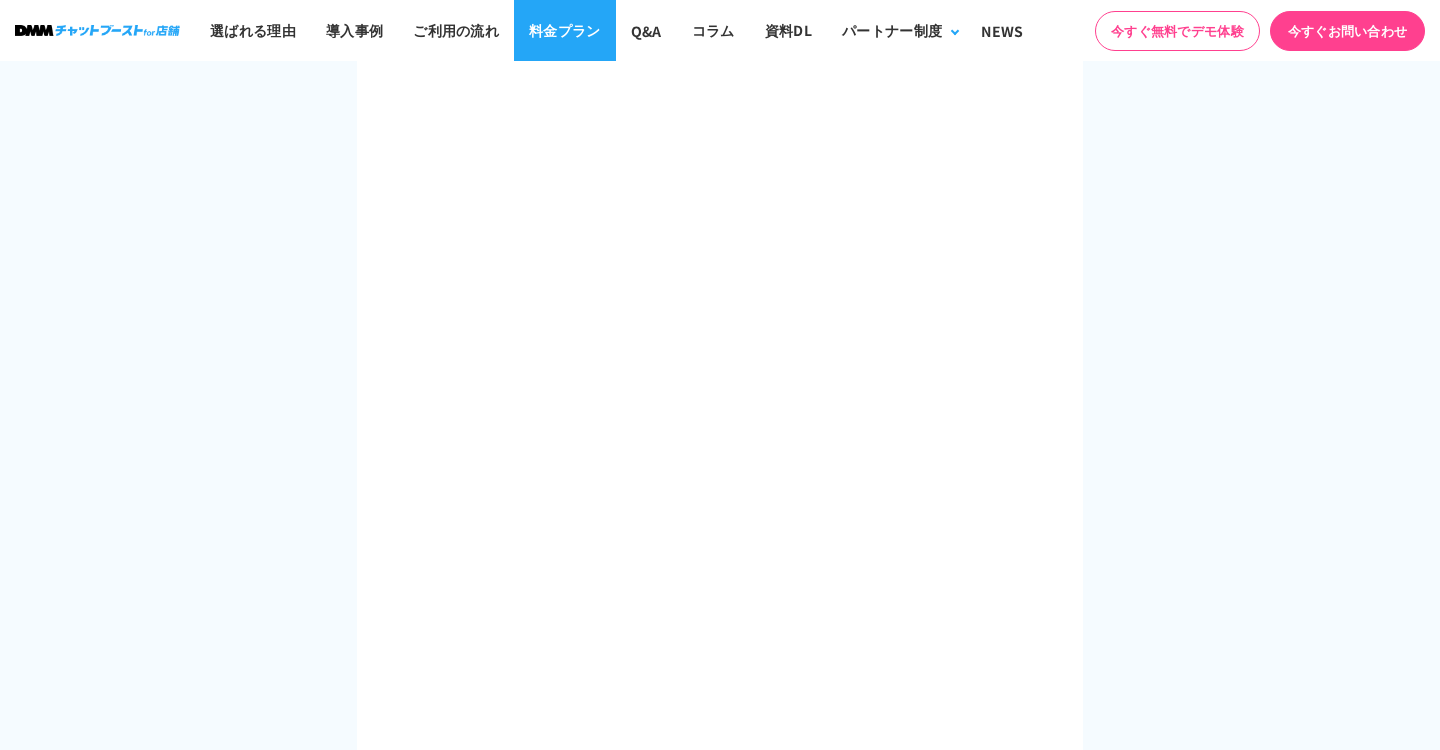 scroll, scrollTop: 500, scrollLeft: 0, axis: vertical 